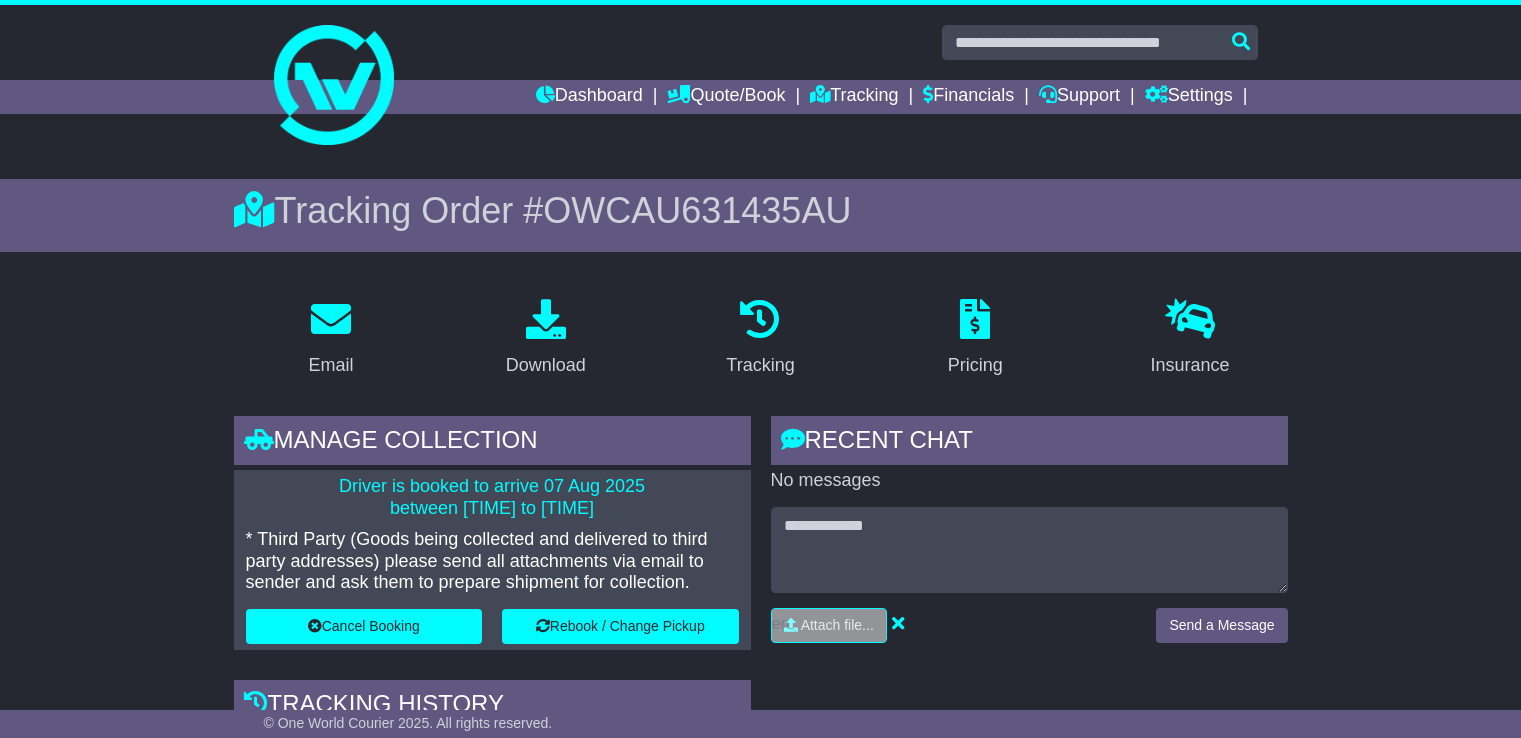 scroll, scrollTop: 0, scrollLeft: 0, axis: both 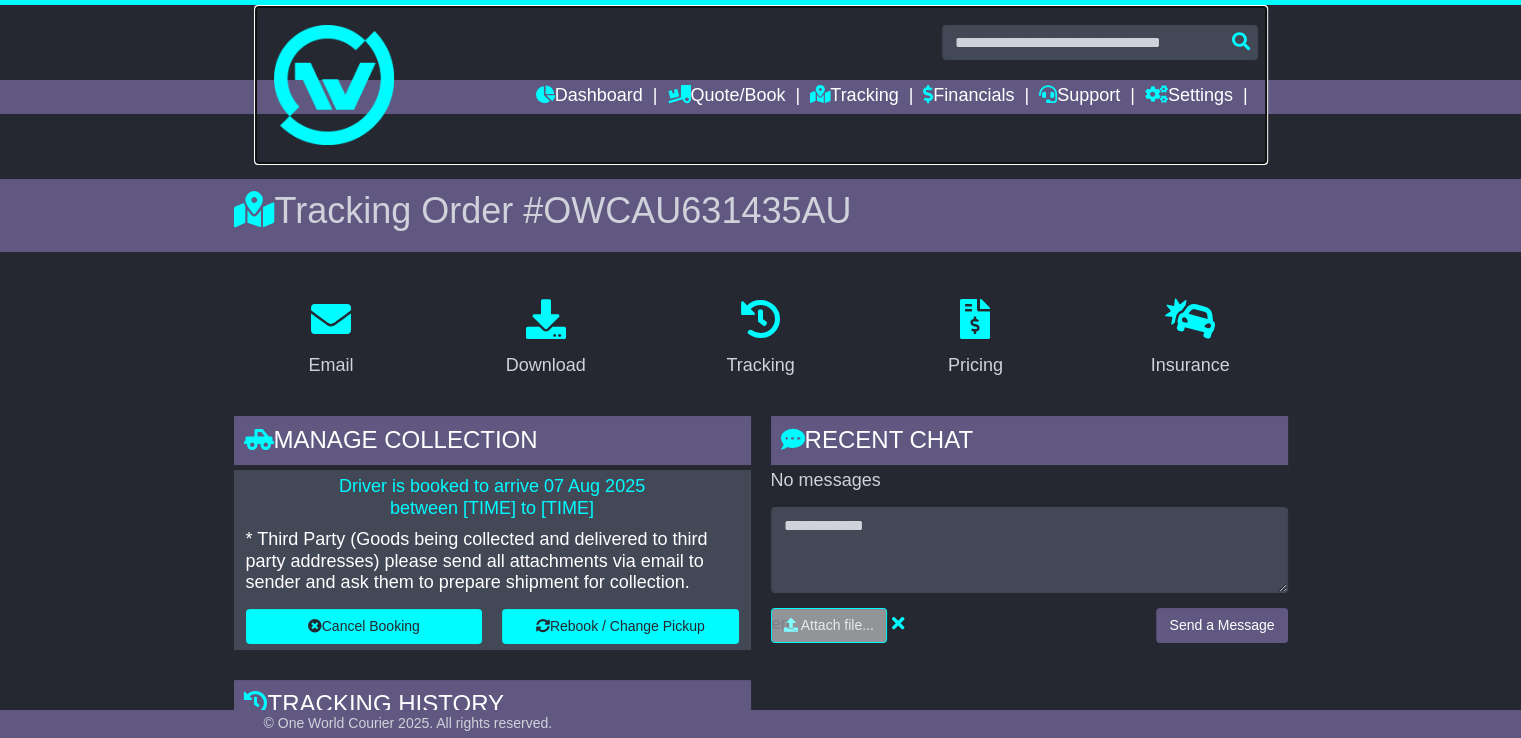 click at bounding box center [761, 85] 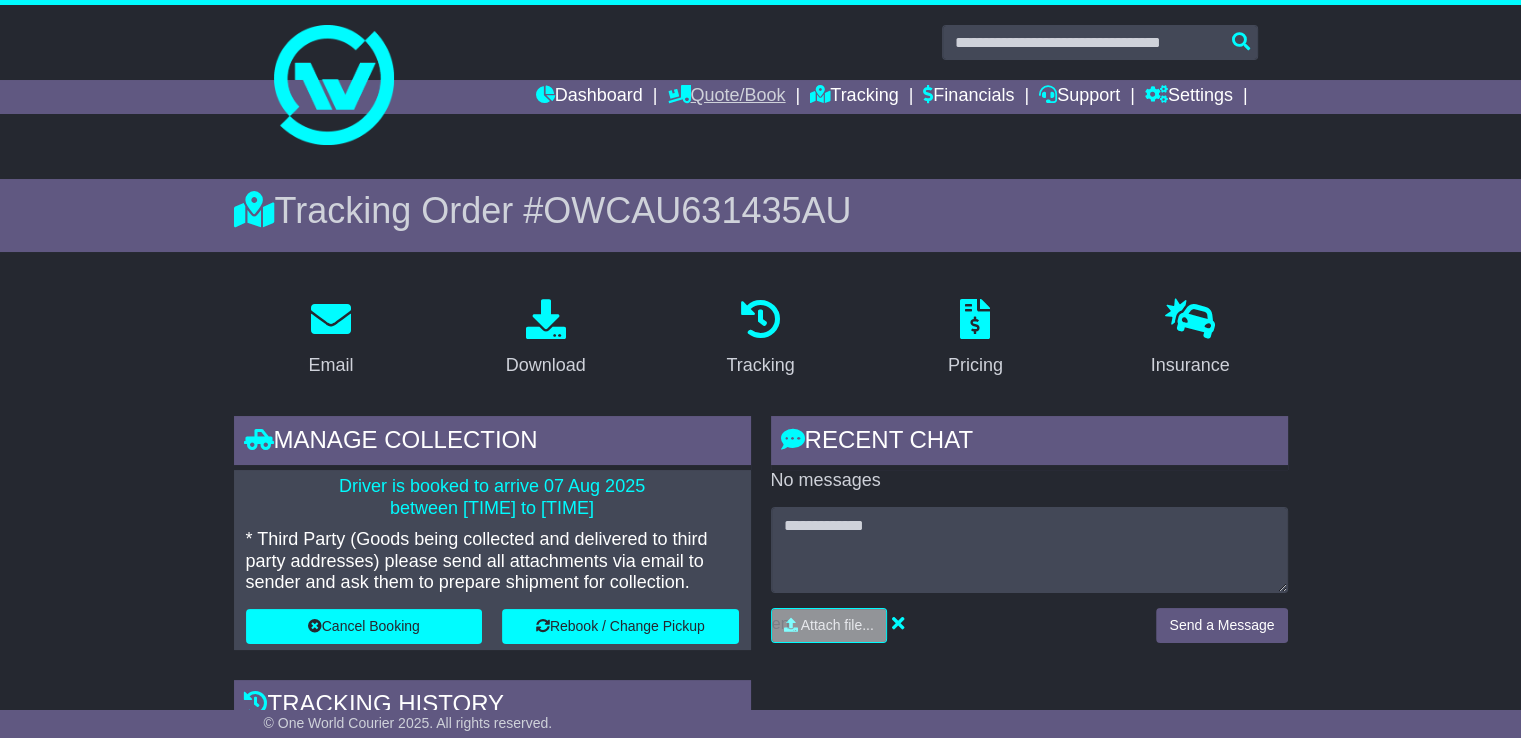 click on "Quote/Book" at bounding box center (726, 97) 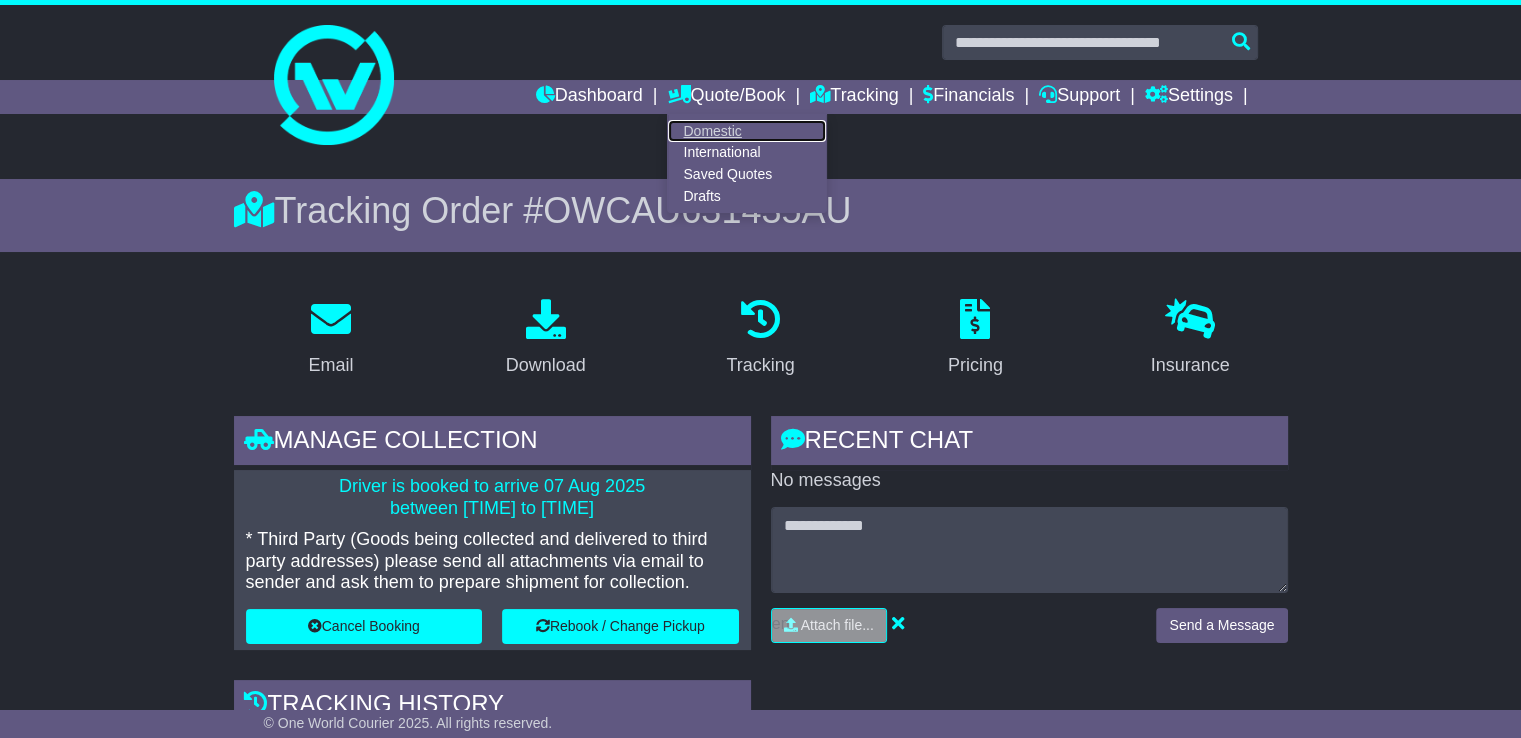 click on "Domestic" at bounding box center (747, 131) 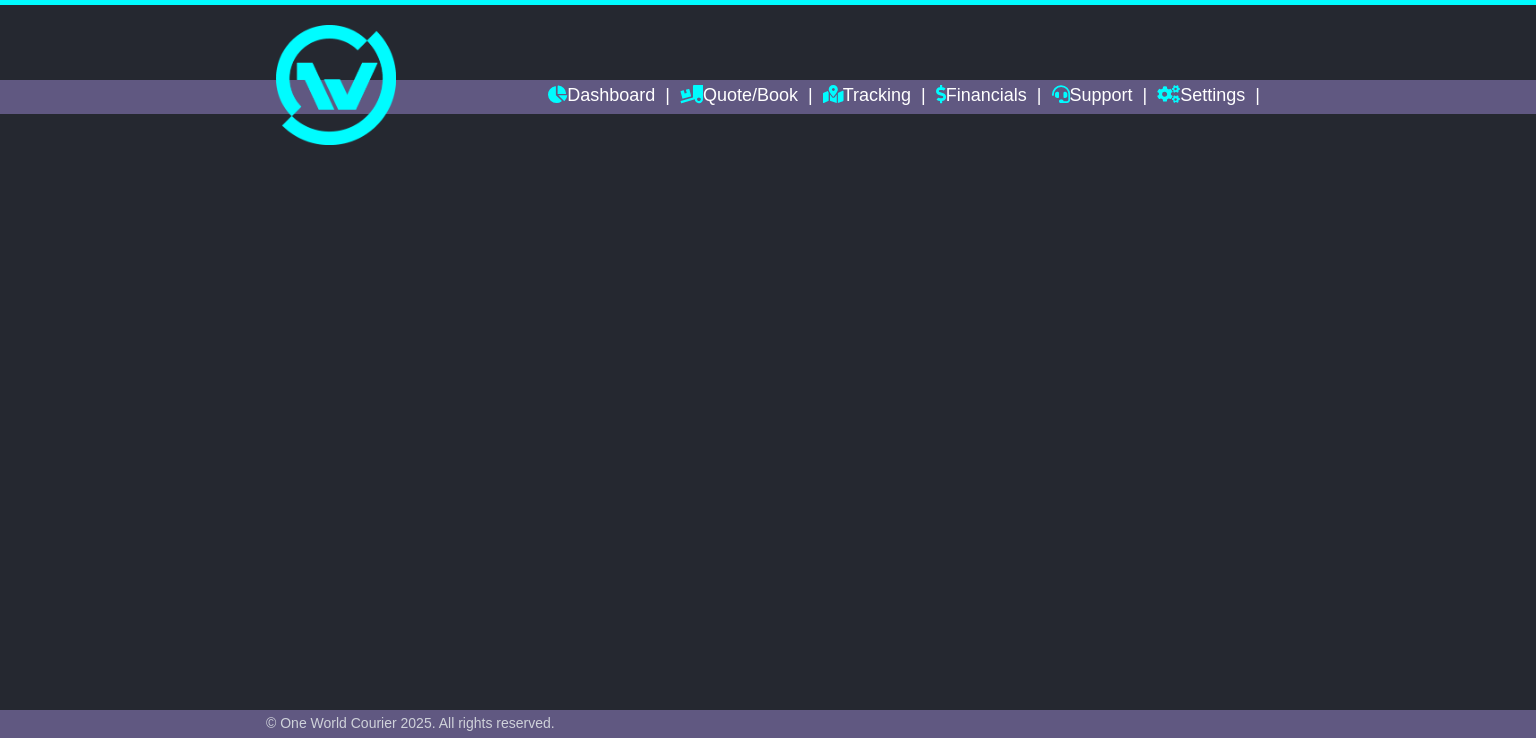 scroll, scrollTop: 0, scrollLeft: 0, axis: both 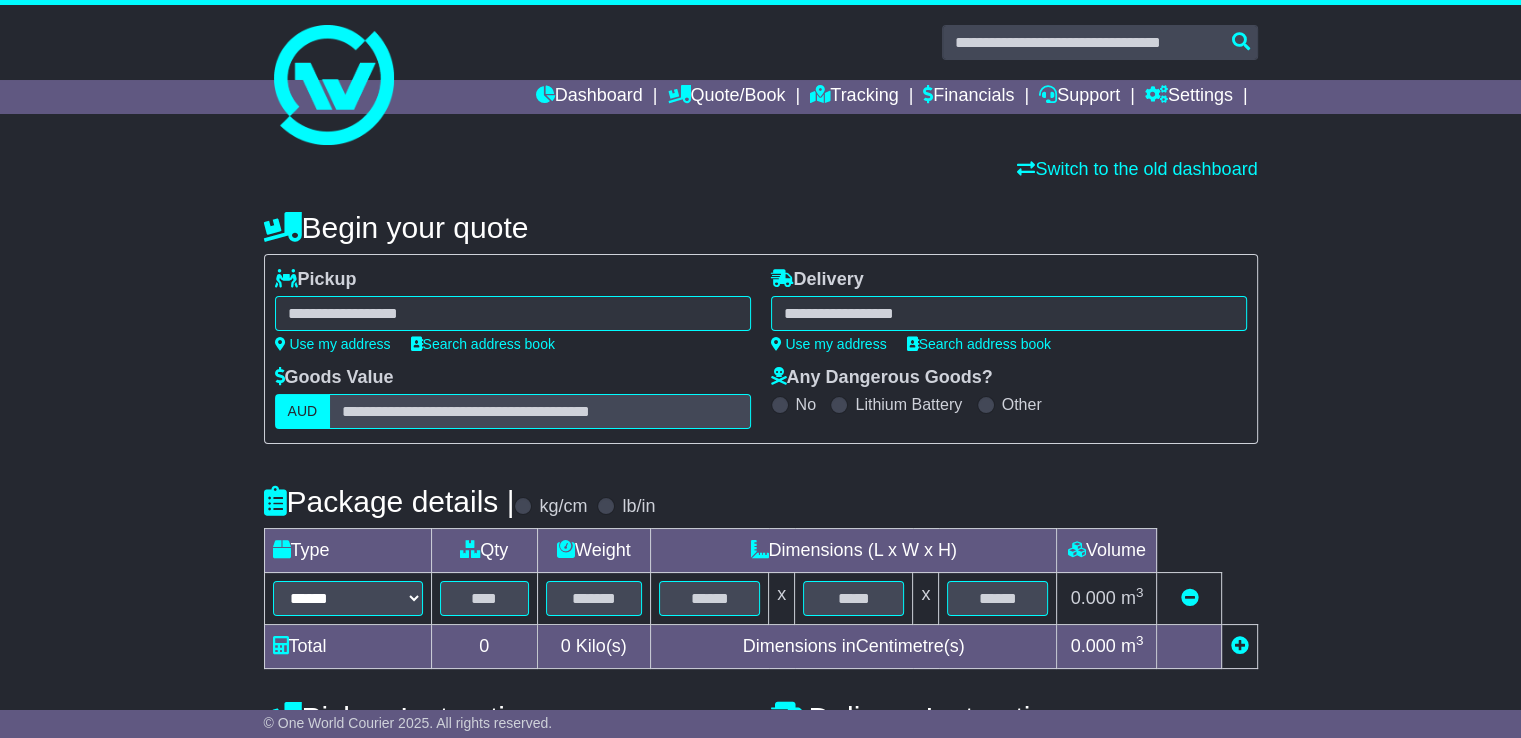select 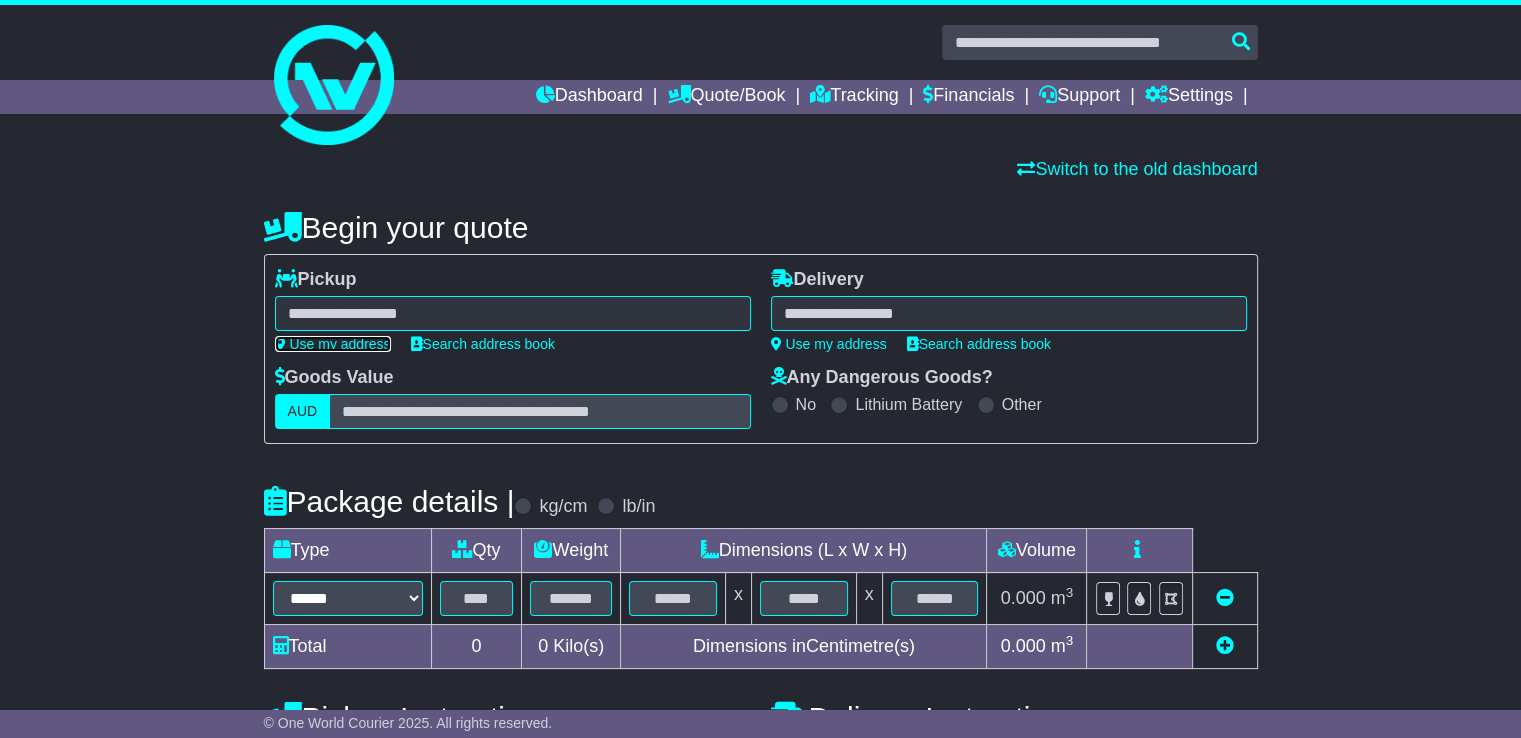 click on "Use my address" at bounding box center (333, 344) 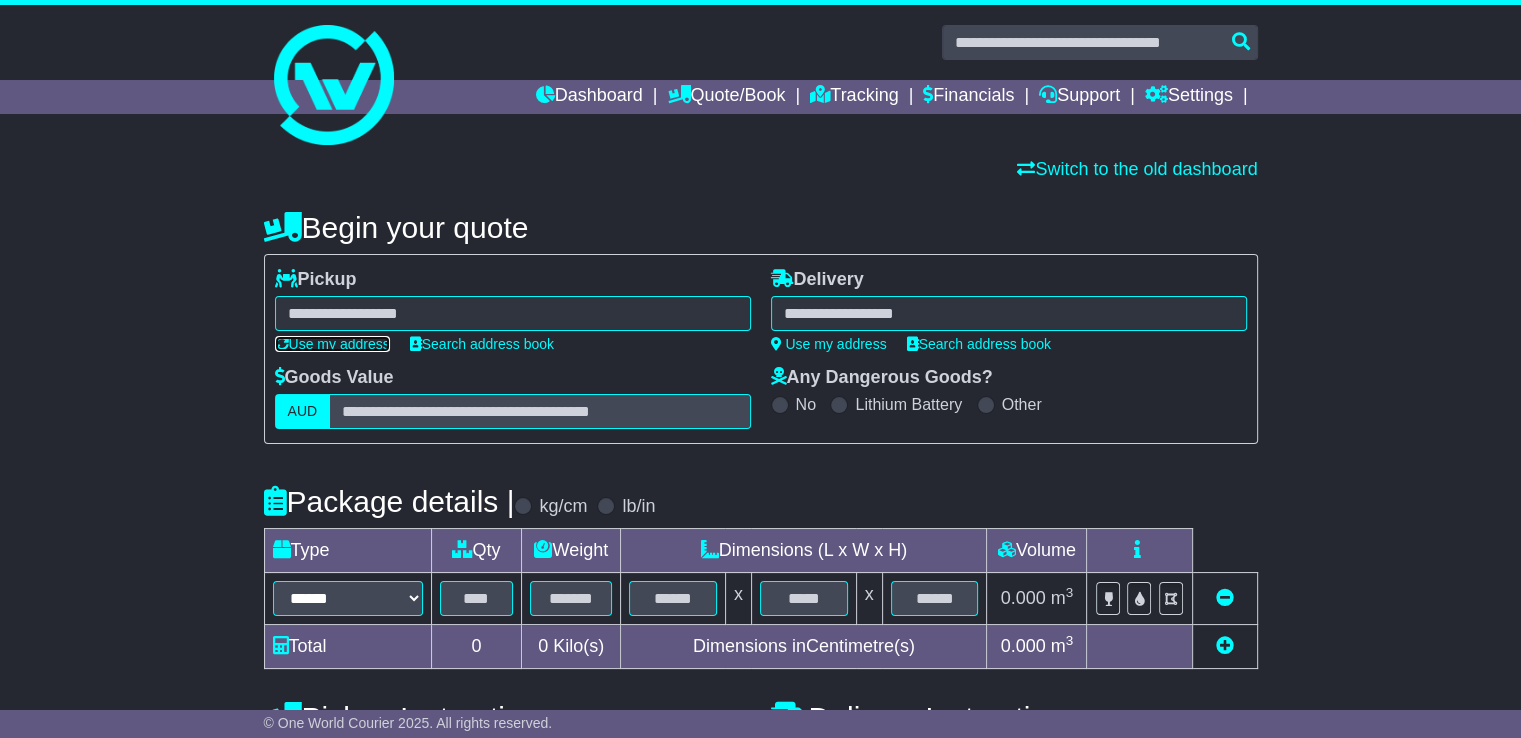 type on "**********" 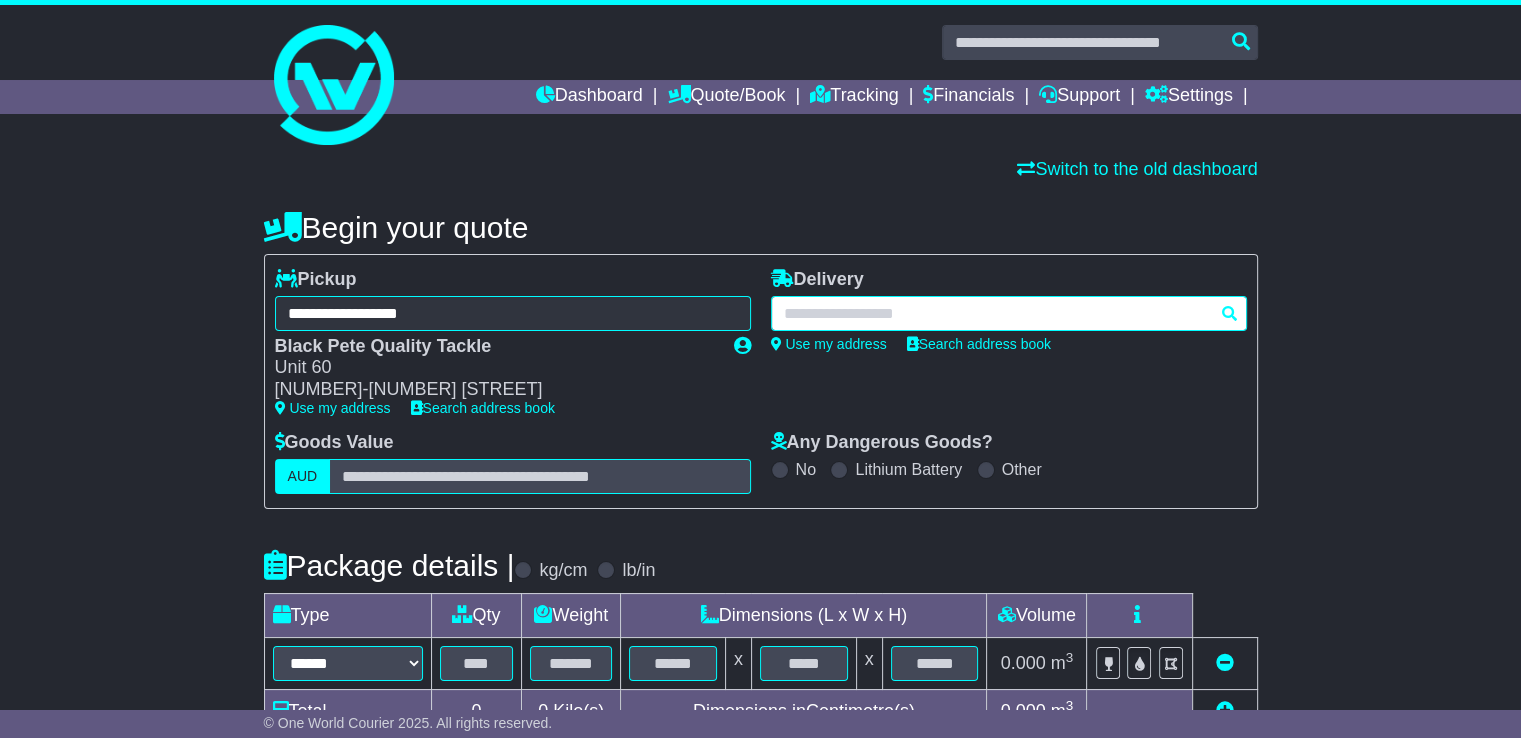 click at bounding box center [1009, 313] 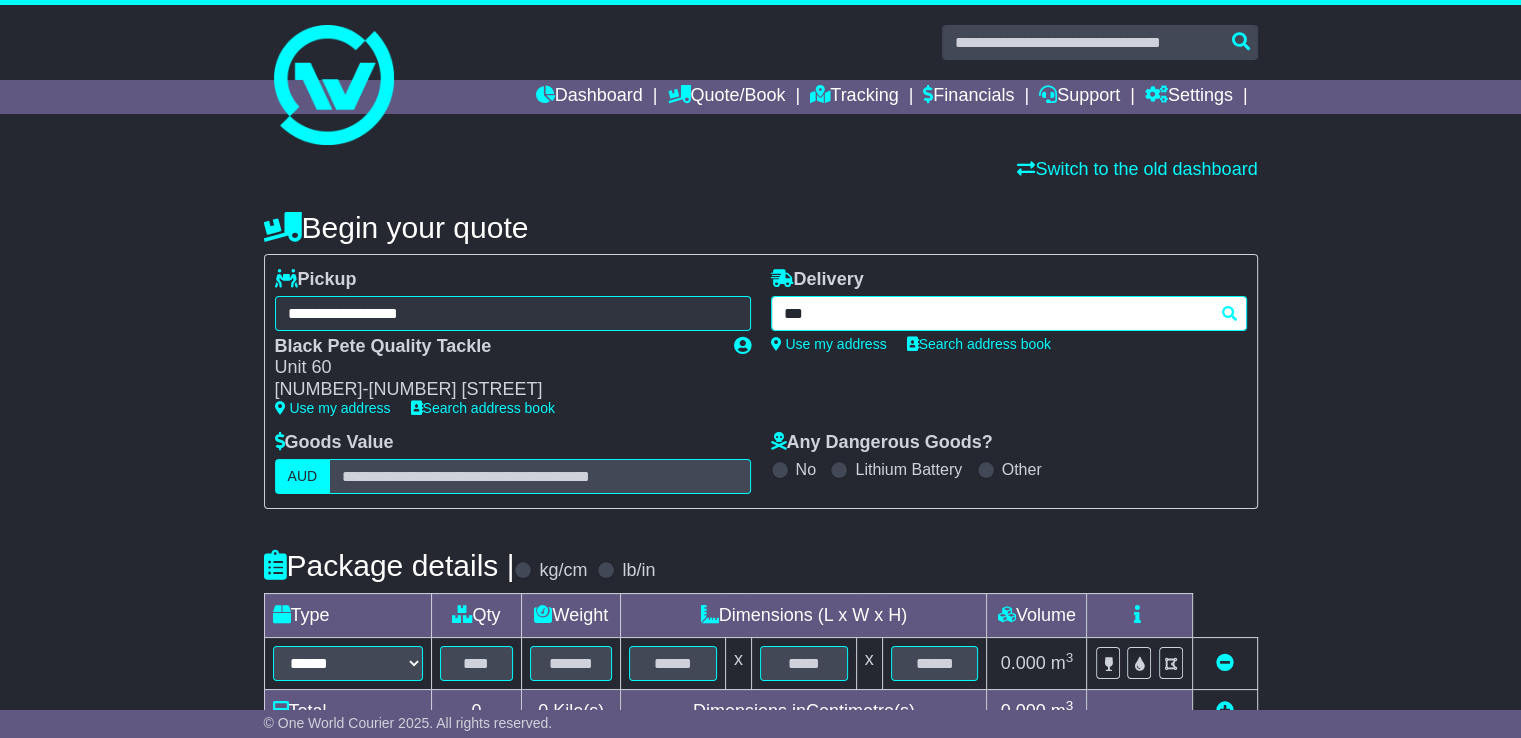 type on "****" 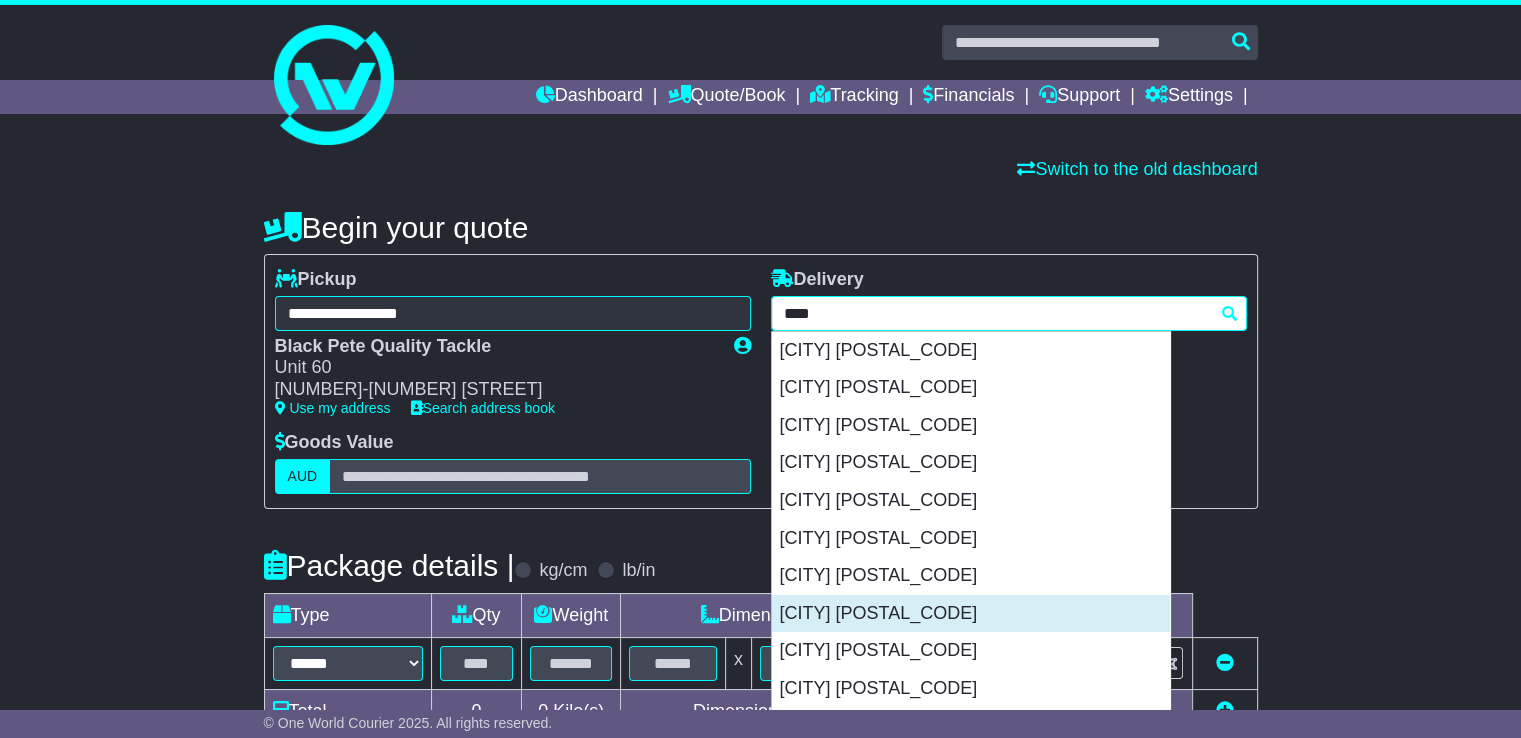 click on "[CITY] [POSTAL_CODE]" at bounding box center [971, 614] 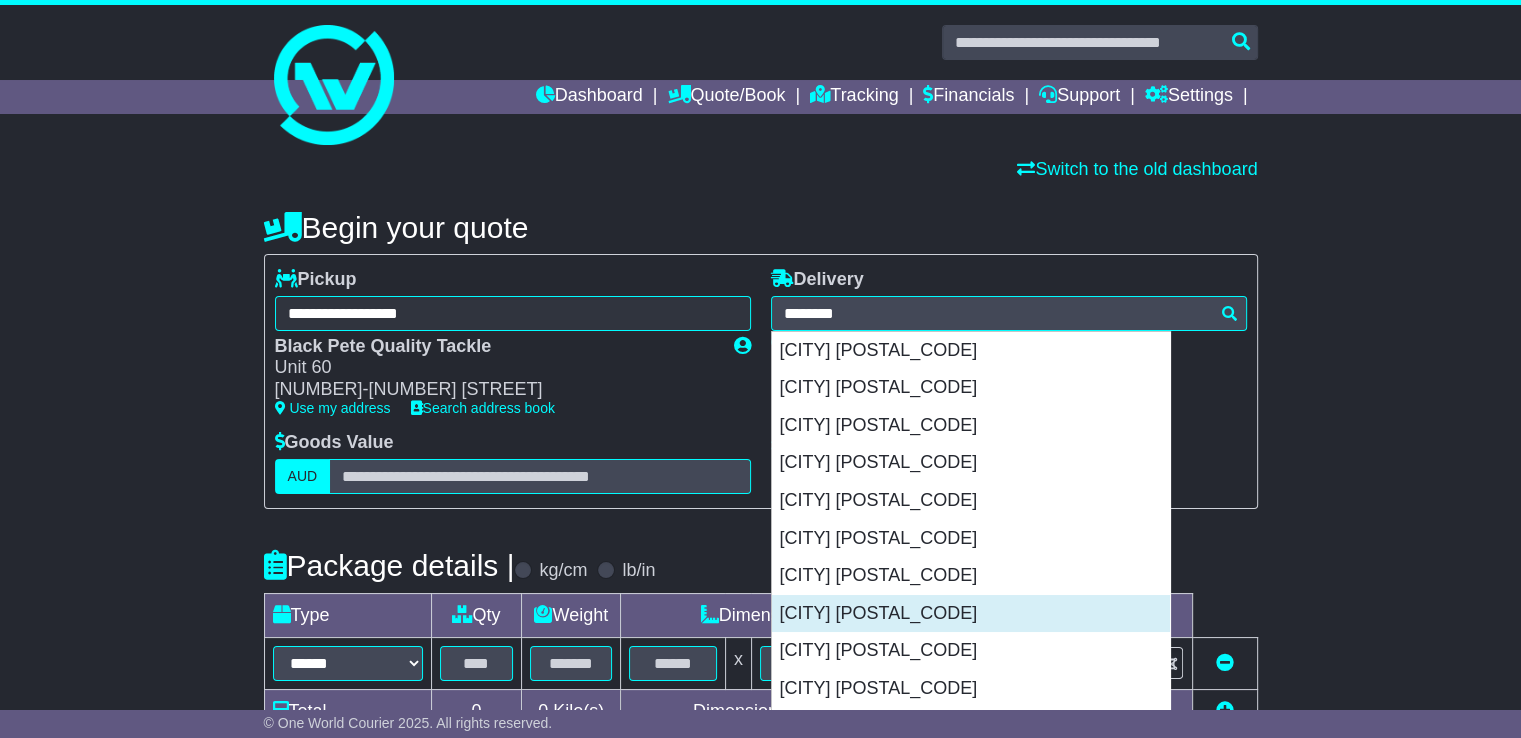 type on "**********" 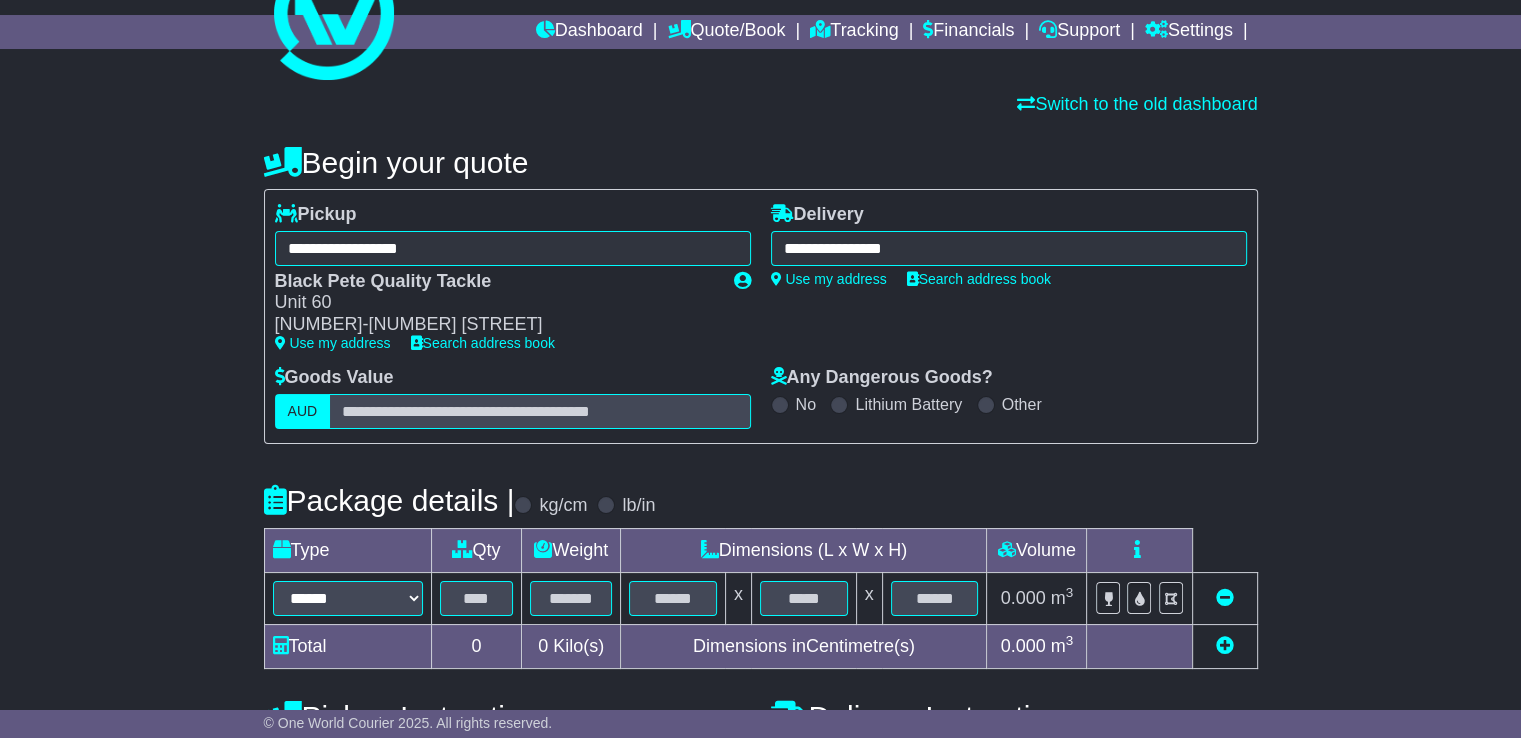 scroll, scrollTop: 100, scrollLeft: 0, axis: vertical 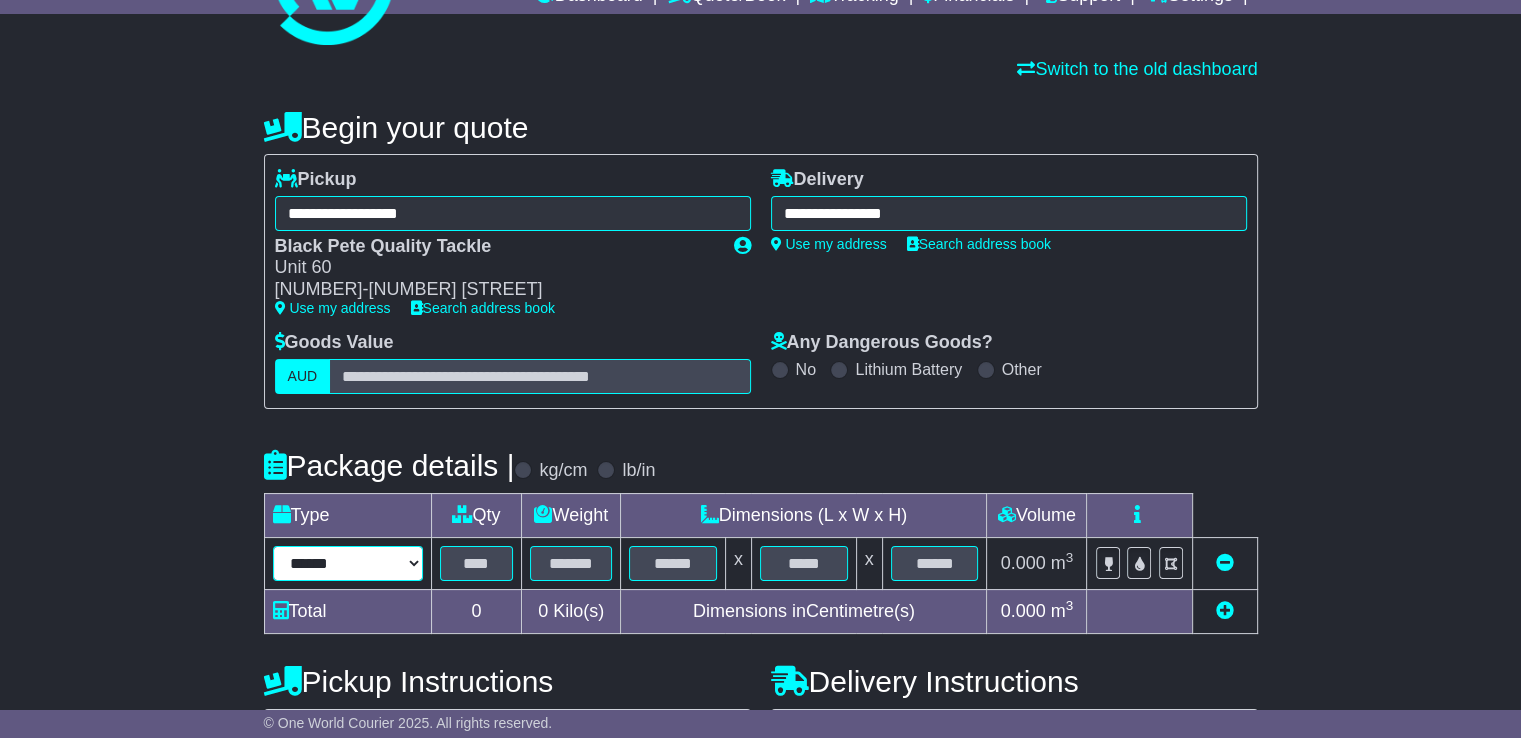 click on "****** ****** *** ******** ***** **** **** ****** *** *******" at bounding box center (348, 563) 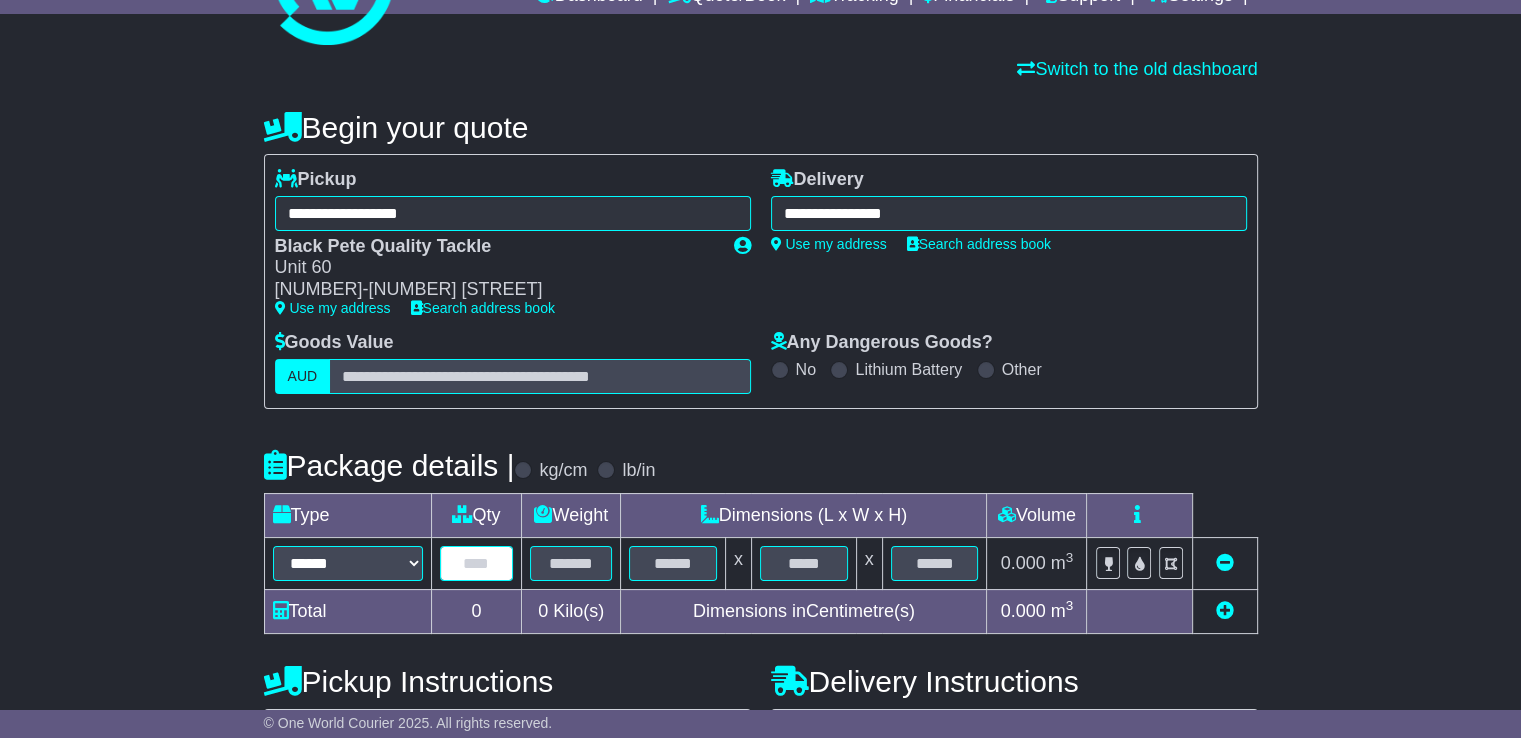 click at bounding box center [477, 563] 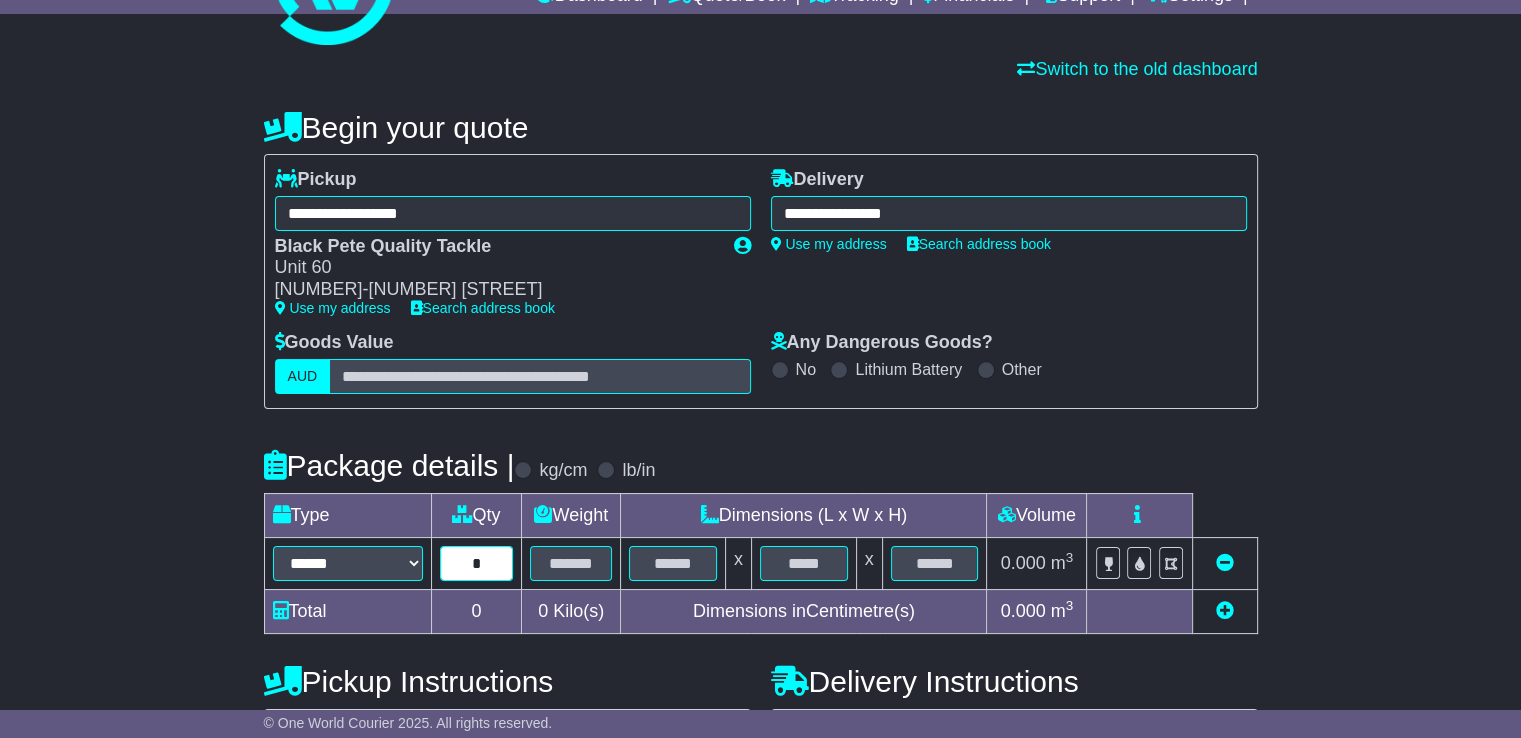 type on "*" 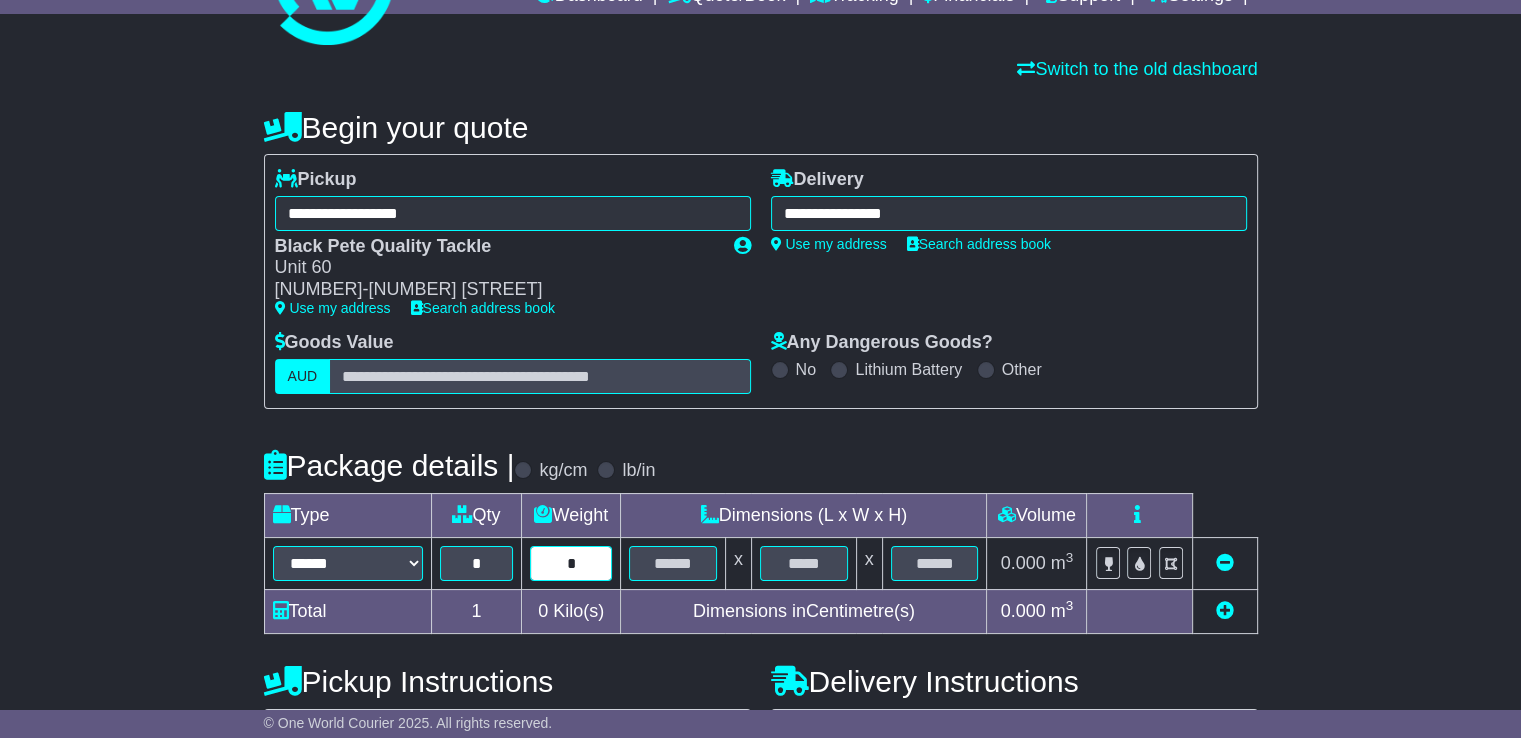 type on "*" 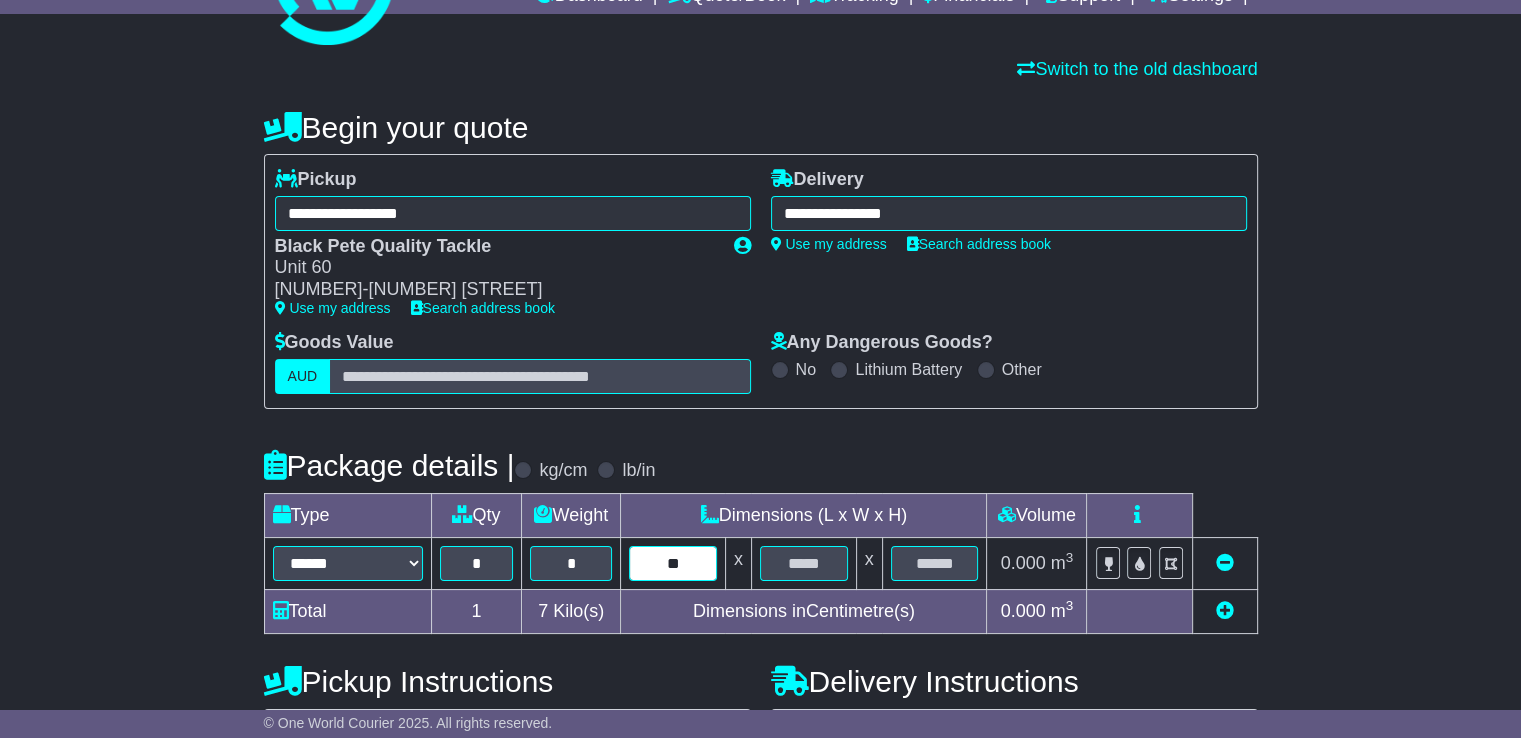 type on "**" 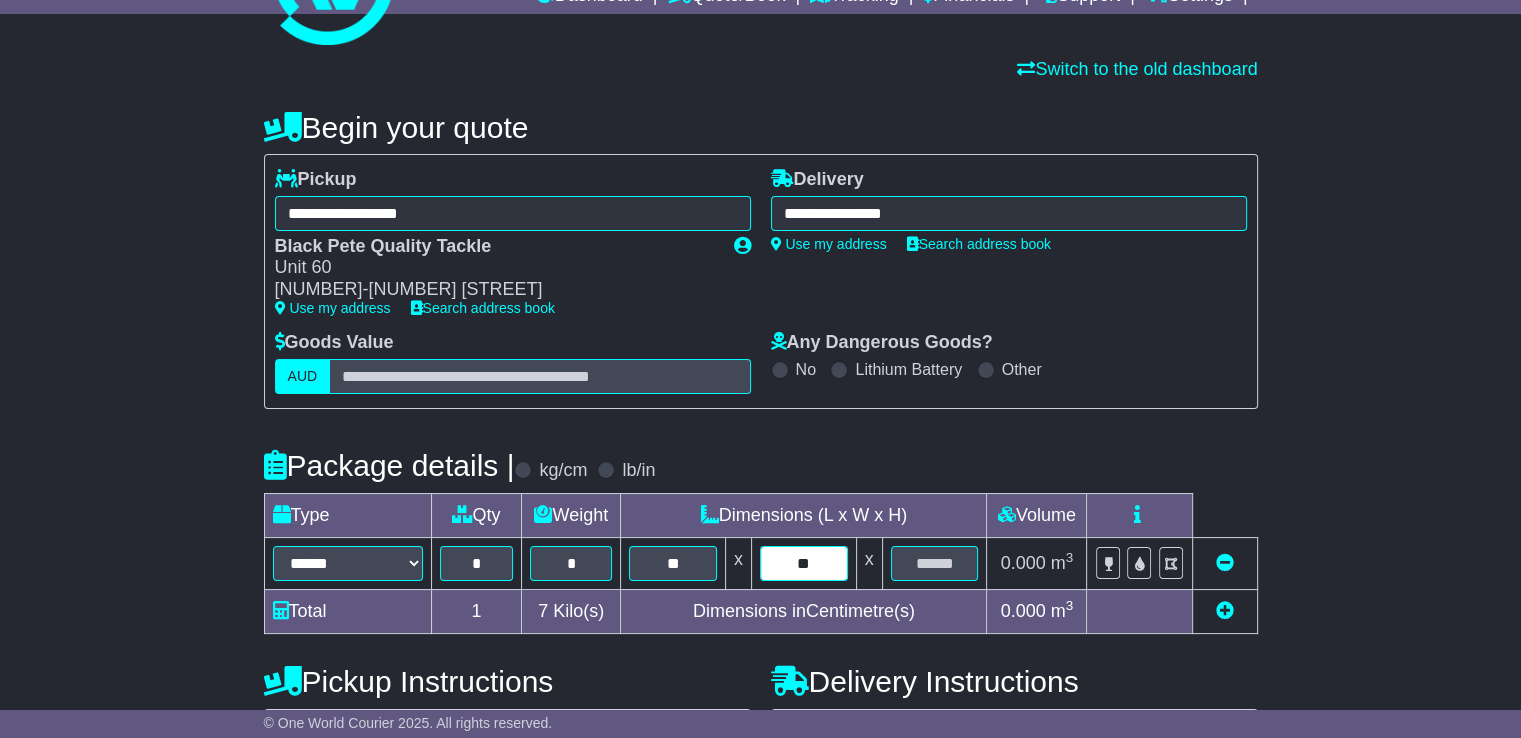 type on "**" 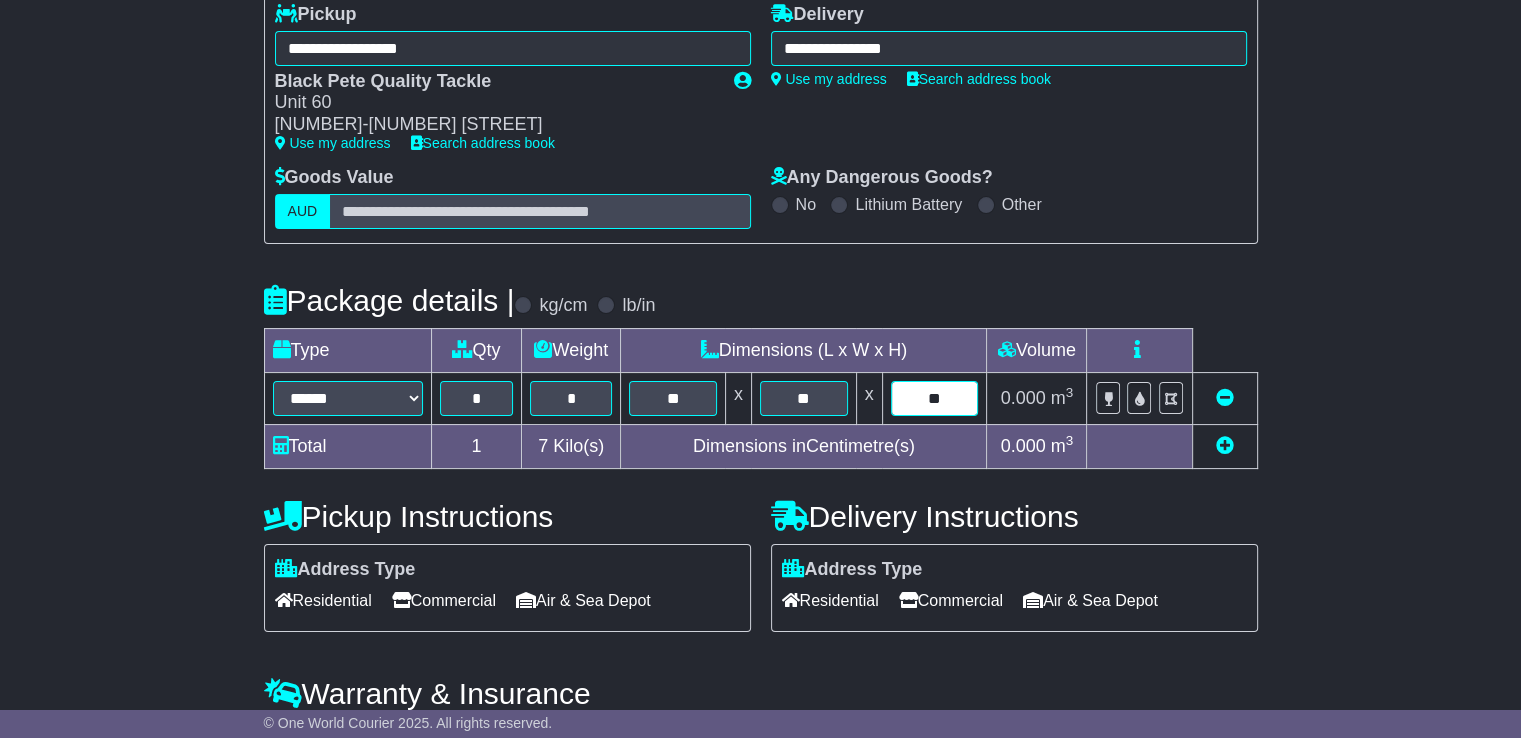 scroll, scrollTop: 382, scrollLeft: 0, axis: vertical 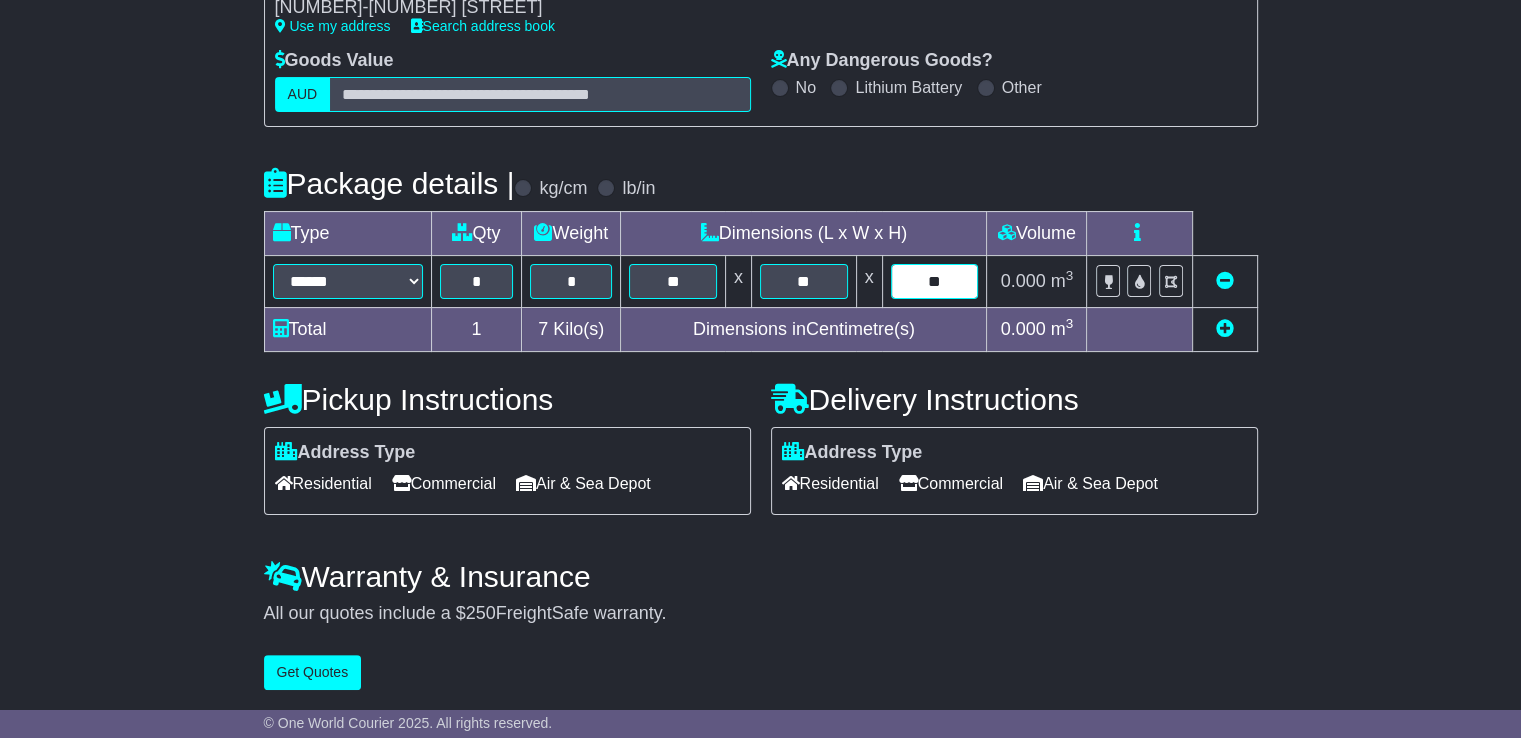 type on "**" 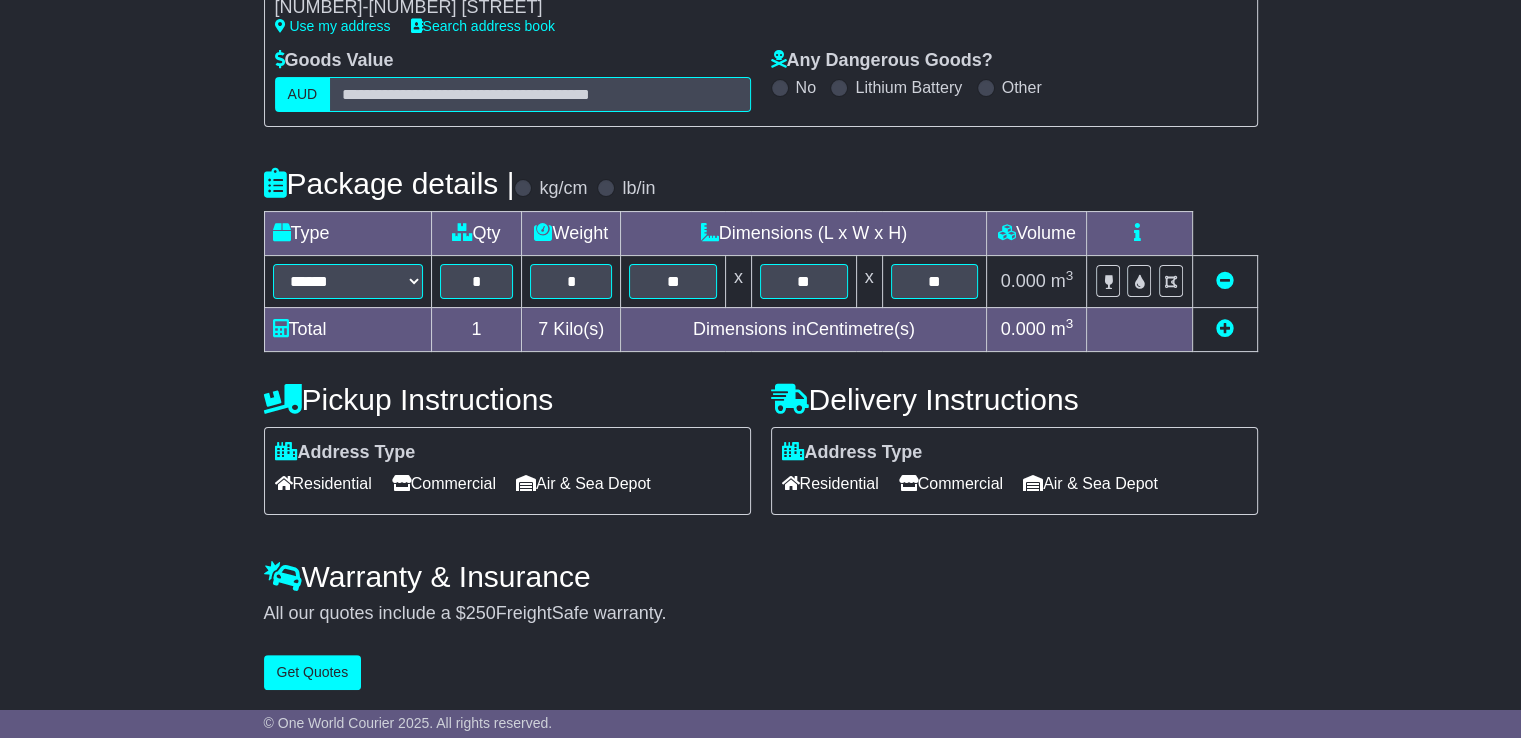 drag, startPoint x: 989, startPoint y: 493, endPoint x: 975, endPoint y: 485, distance: 16.124516 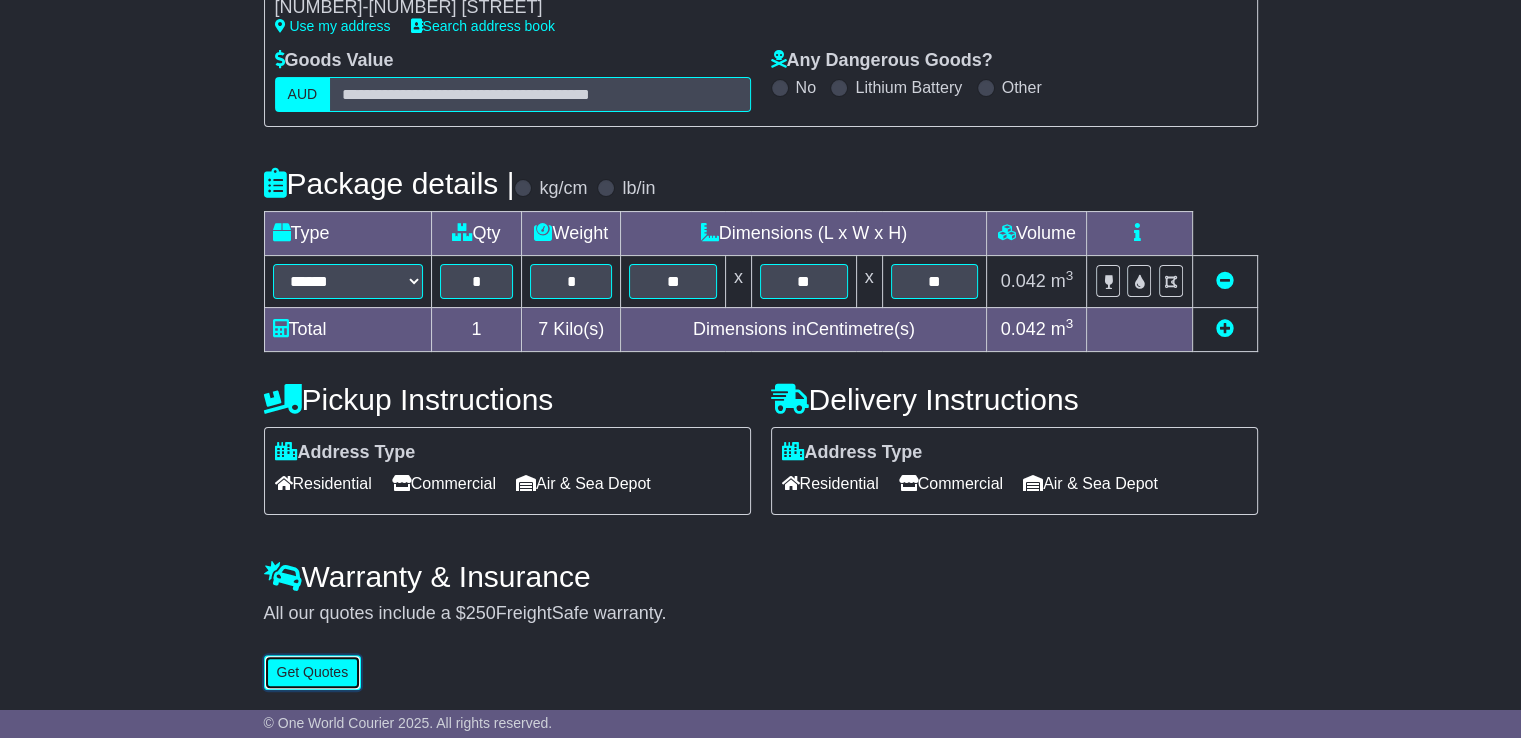 click on "Get Quotes" at bounding box center (313, 672) 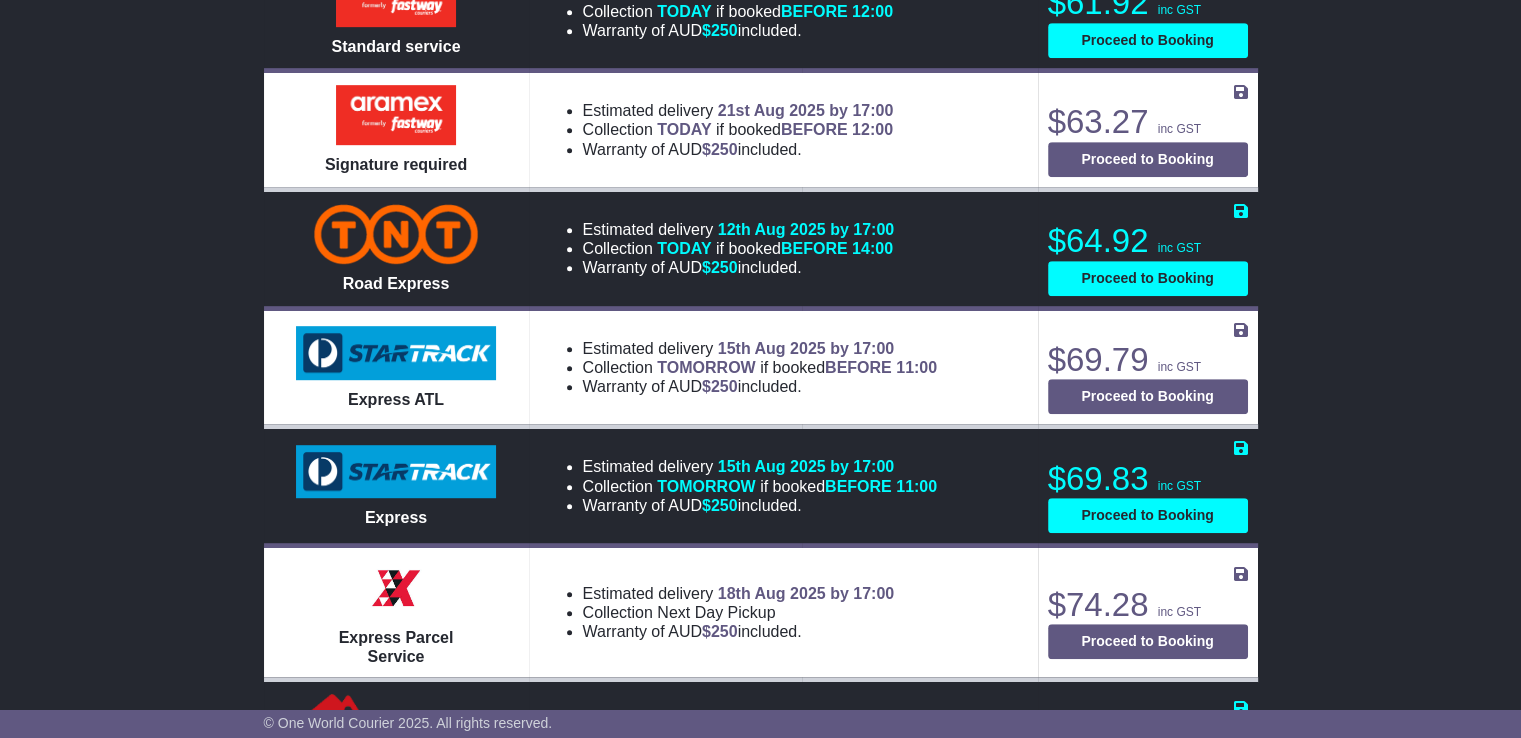 scroll, scrollTop: 1100, scrollLeft: 0, axis: vertical 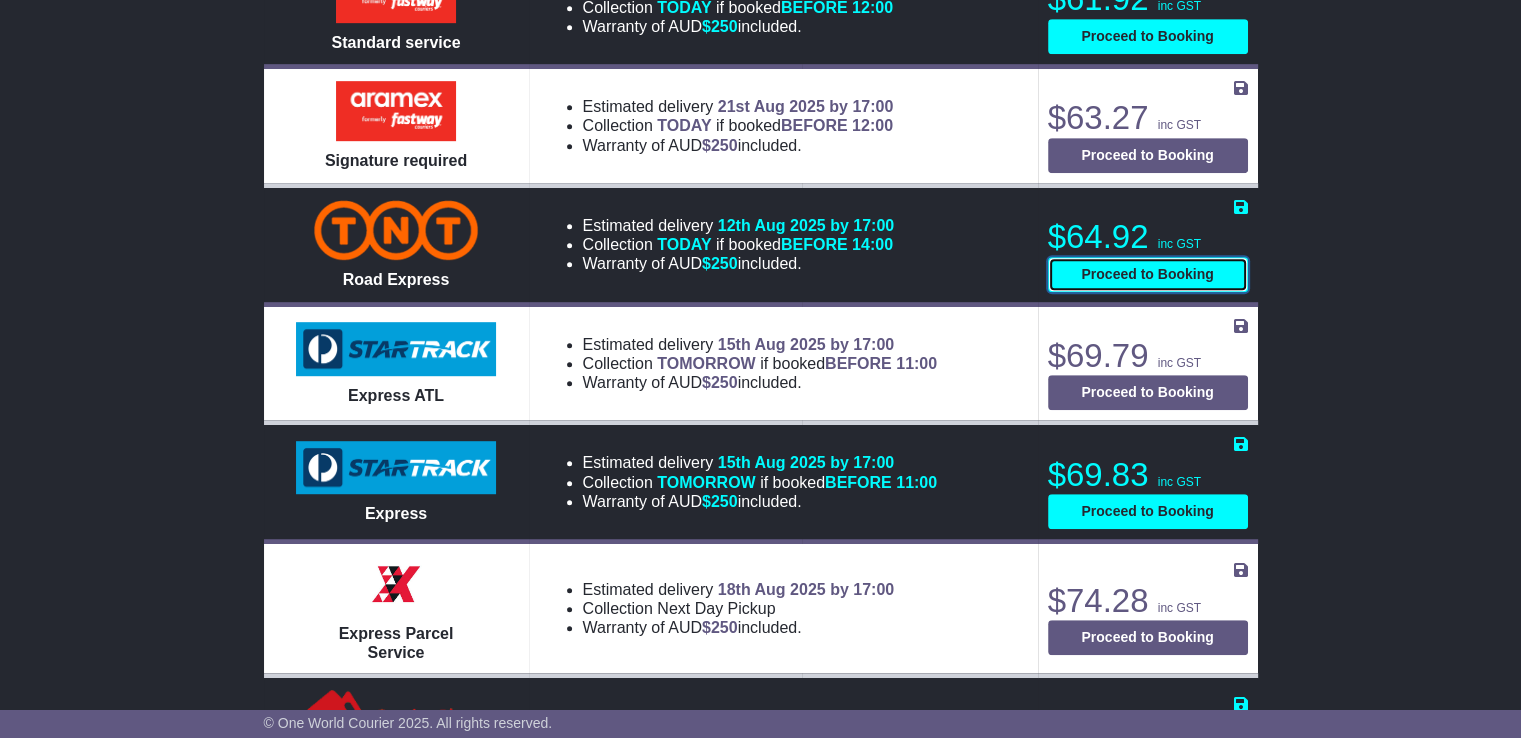 click on "Proceed to Booking" at bounding box center (1148, 274) 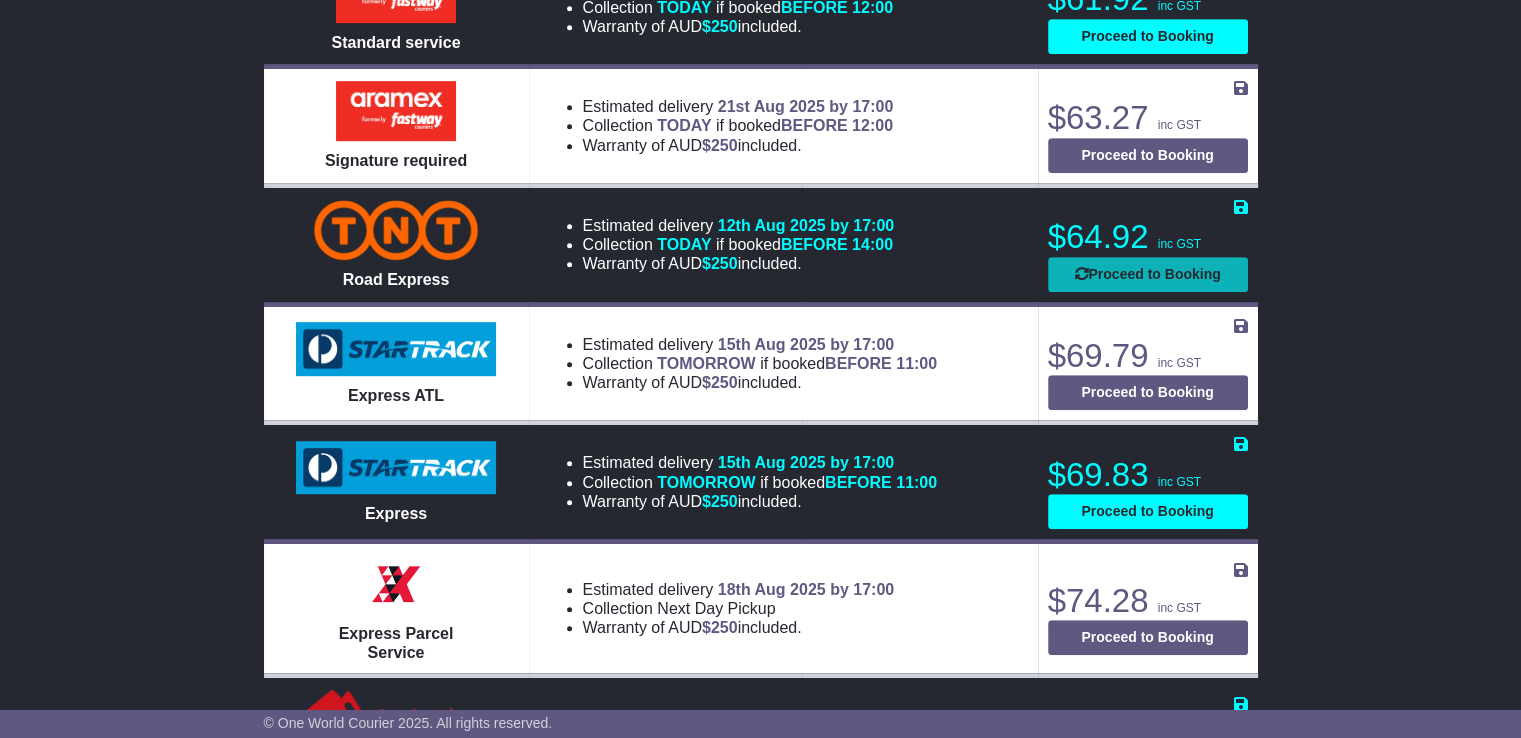 select on "****" 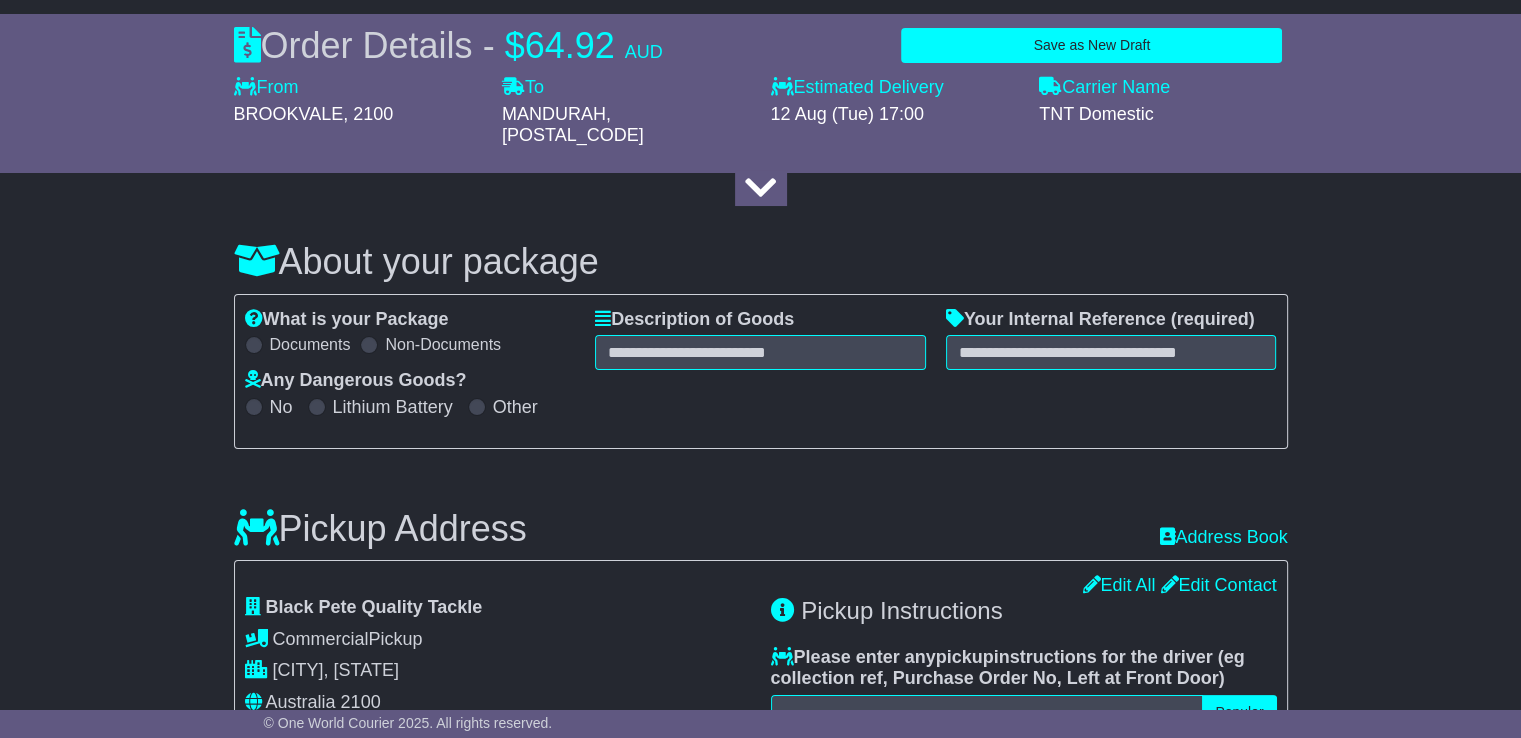 scroll, scrollTop: 200, scrollLeft: 0, axis: vertical 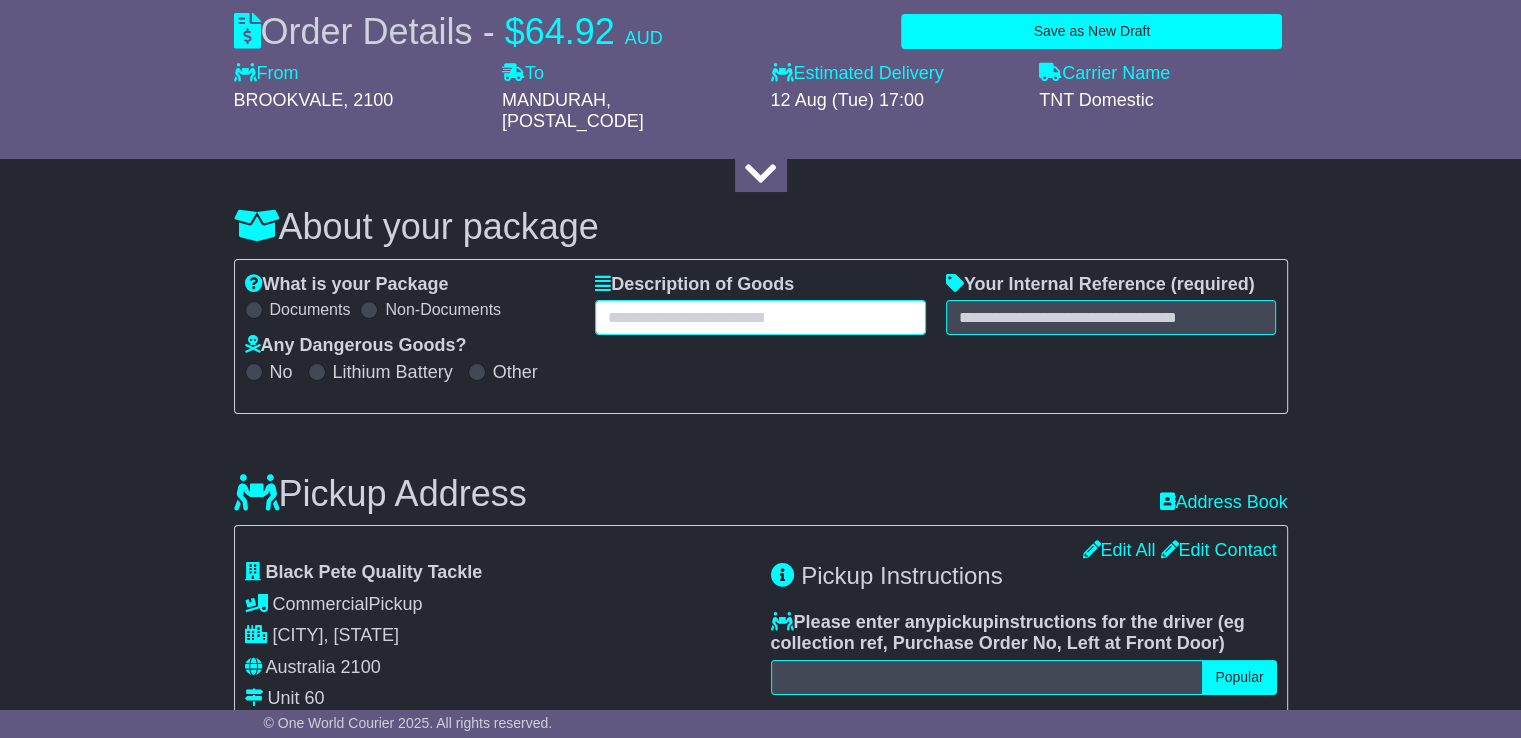 click at bounding box center (760, 317) 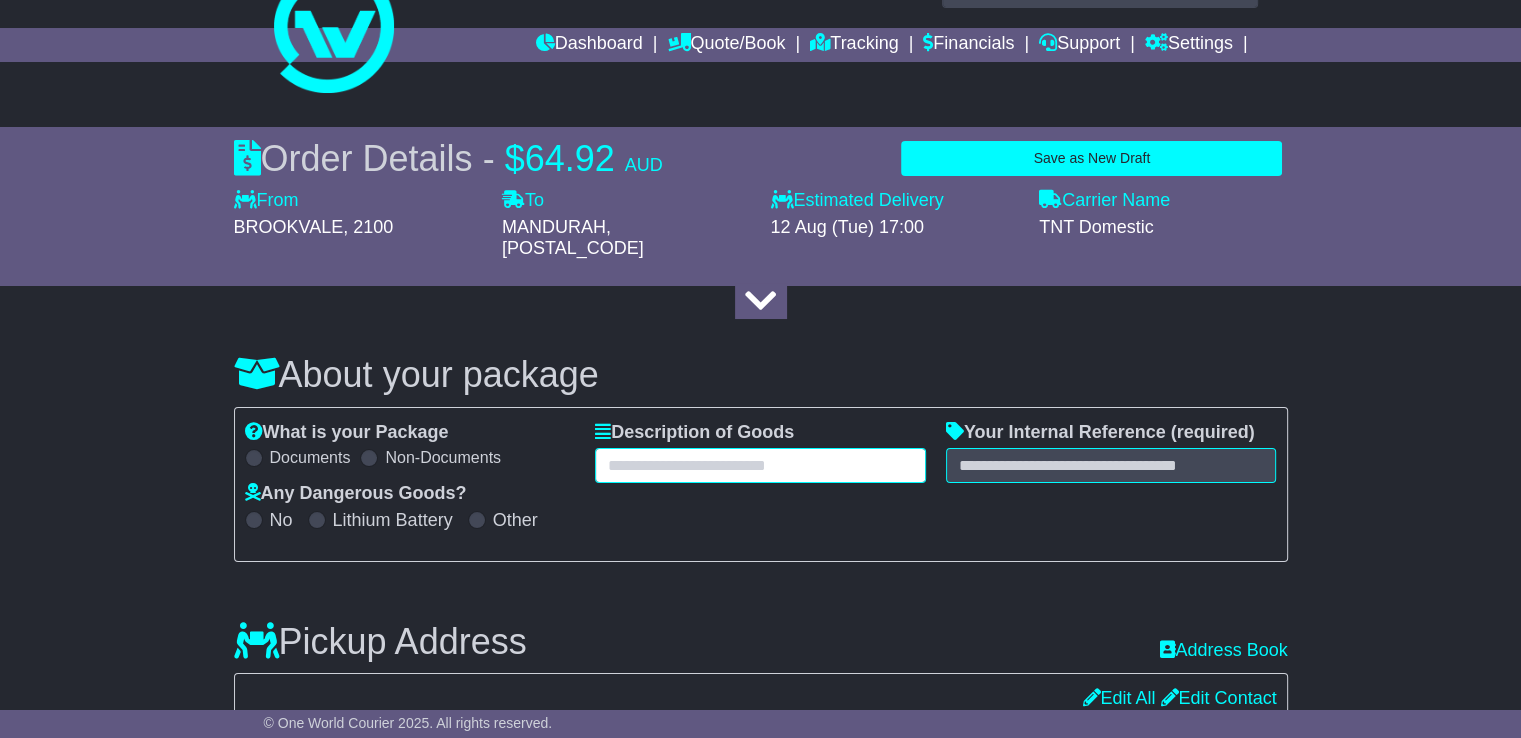 scroll, scrollTop: 100, scrollLeft: 0, axis: vertical 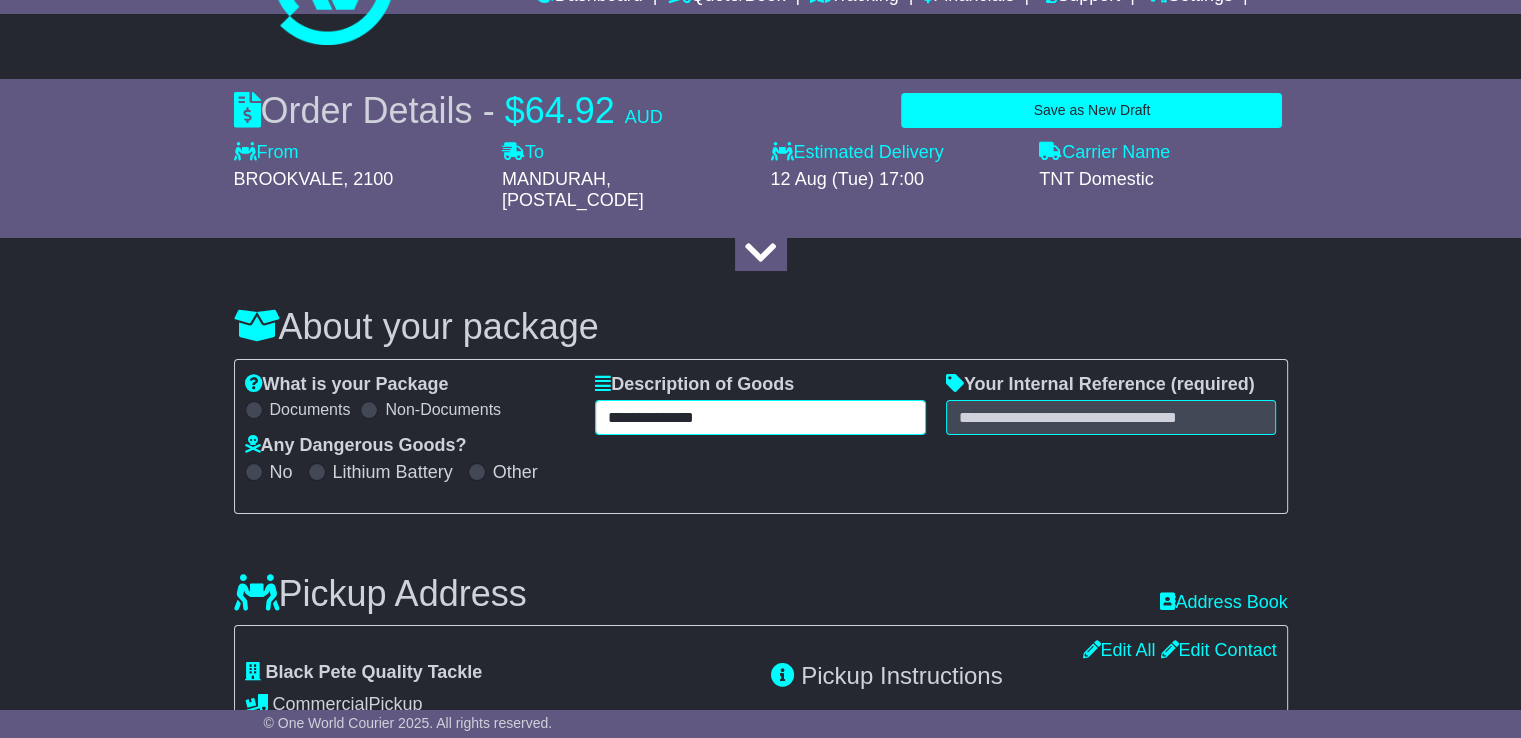 type on "**********" 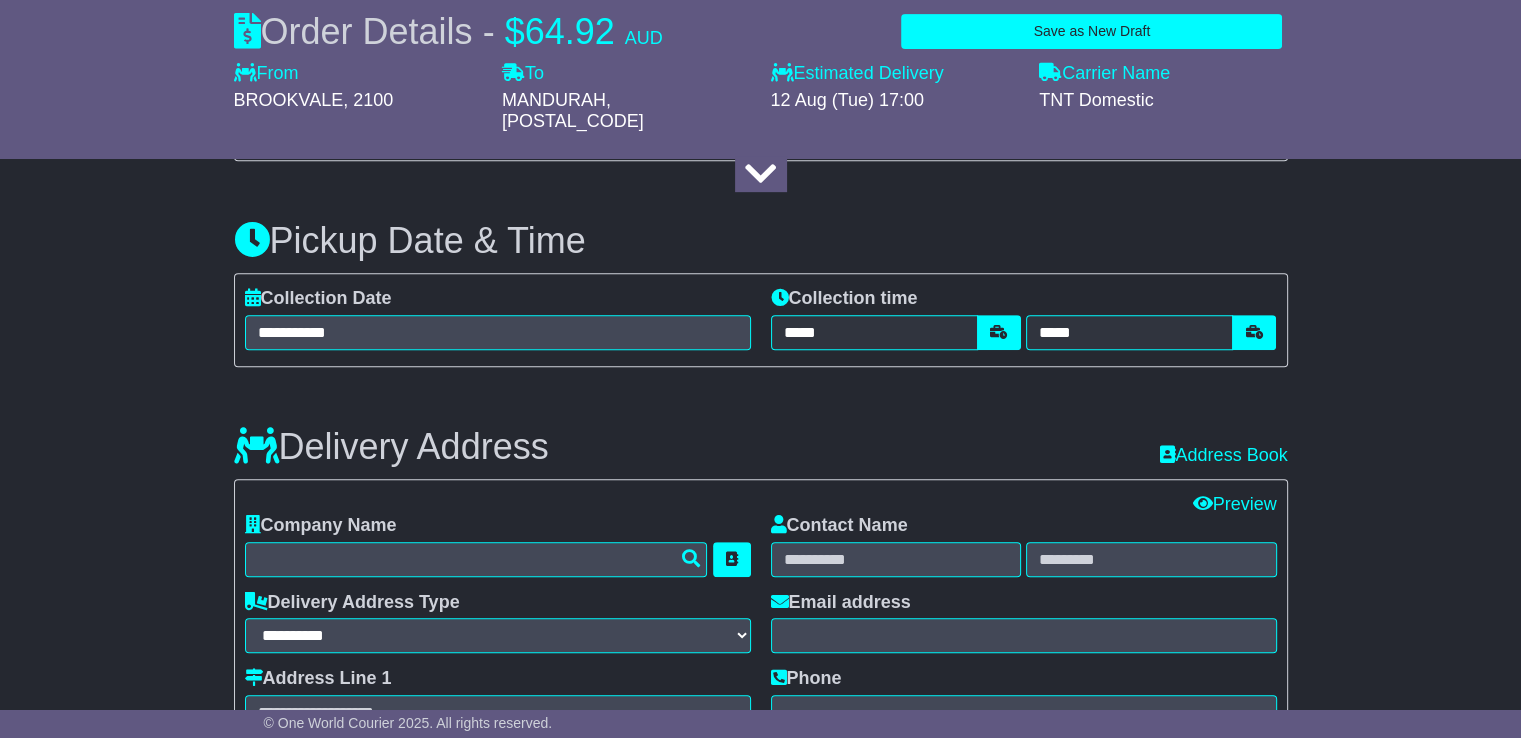 scroll, scrollTop: 1100, scrollLeft: 0, axis: vertical 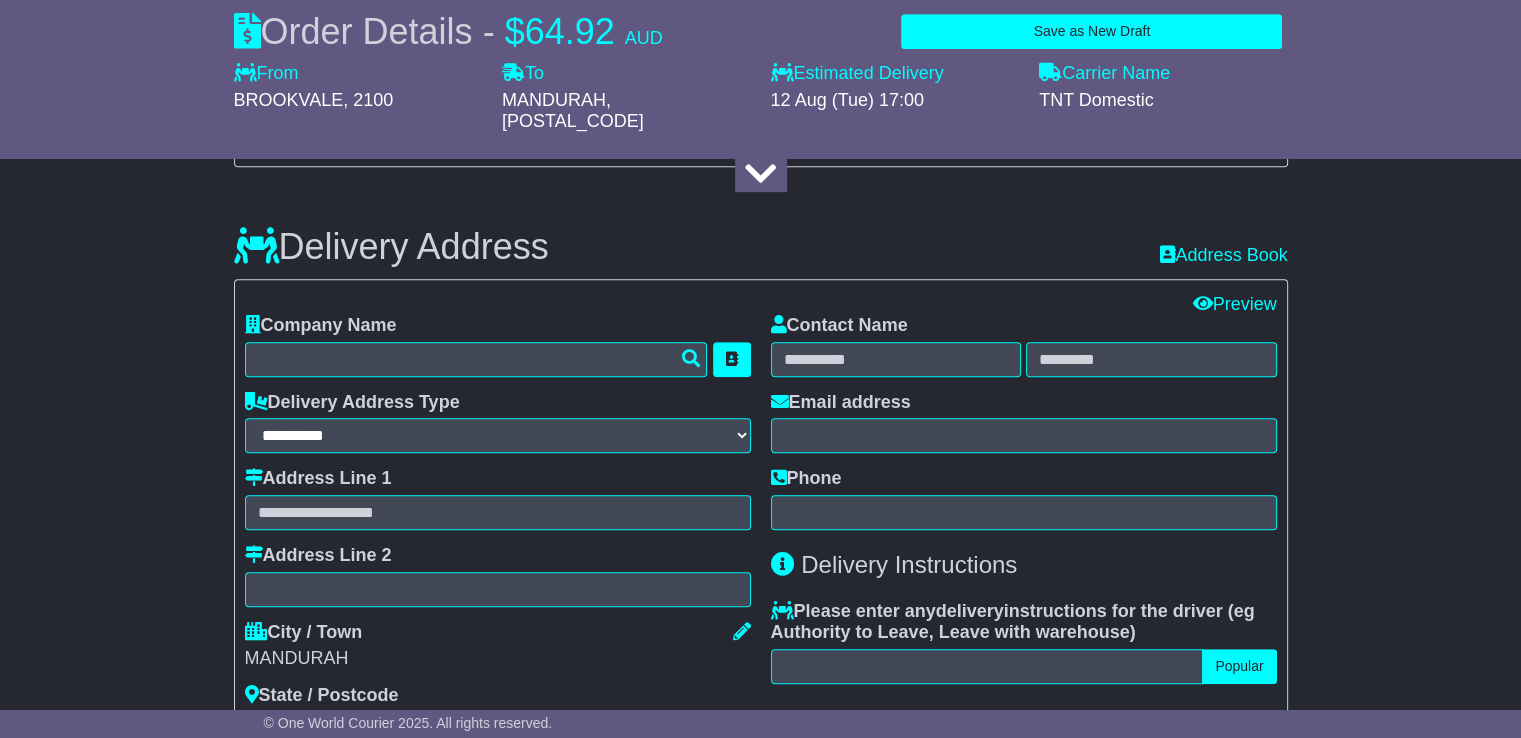 type on "********" 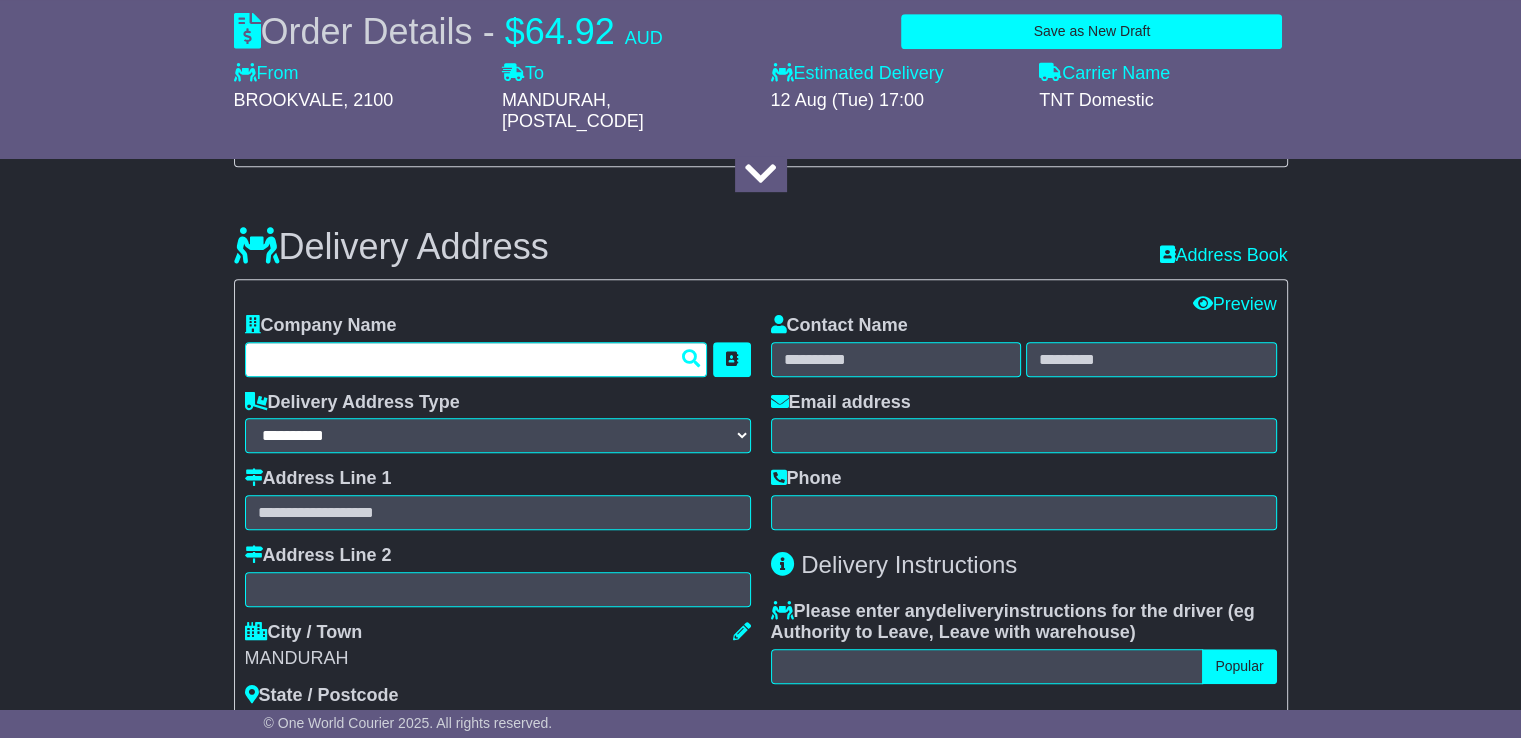 click at bounding box center (476, 359) 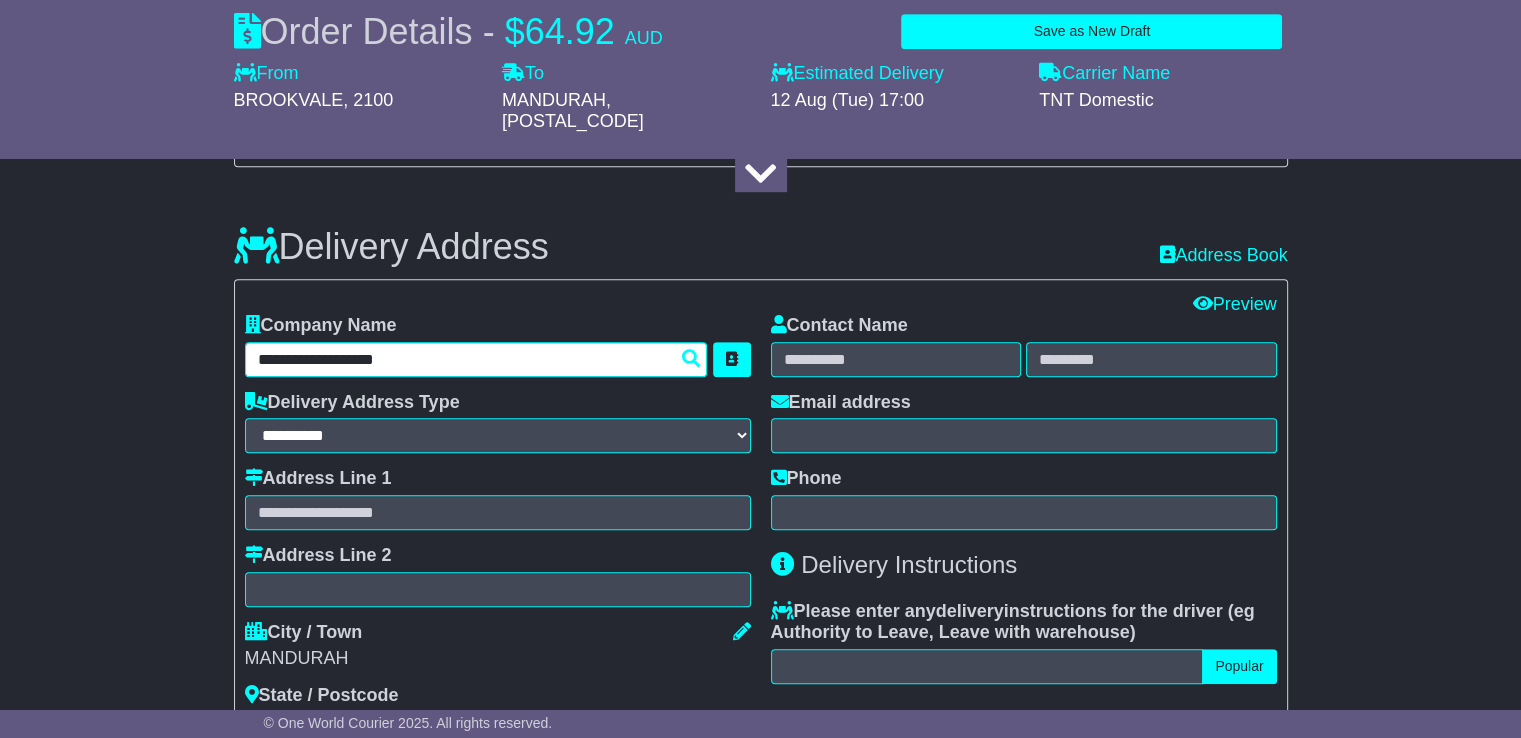 type on "**********" 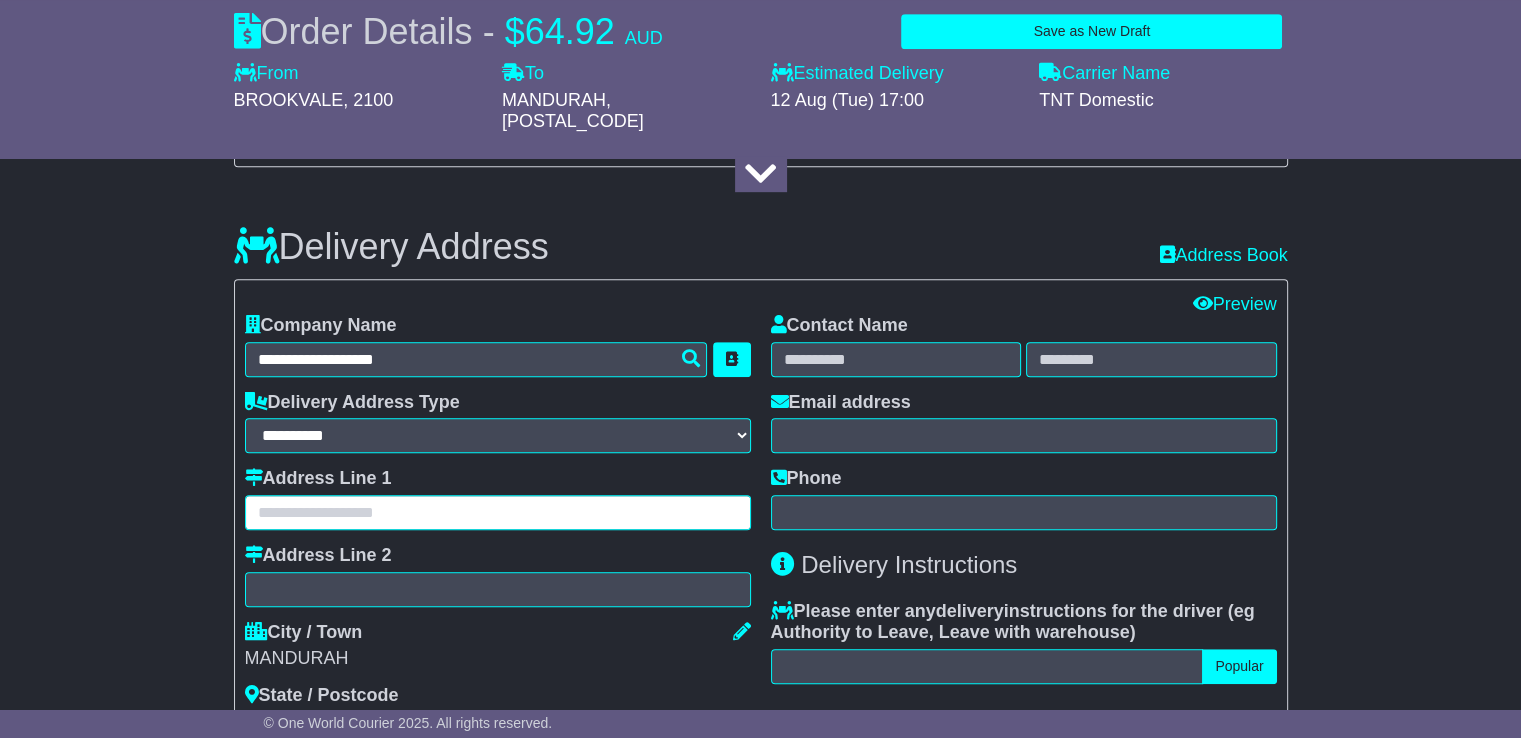 click at bounding box center [498, 512] 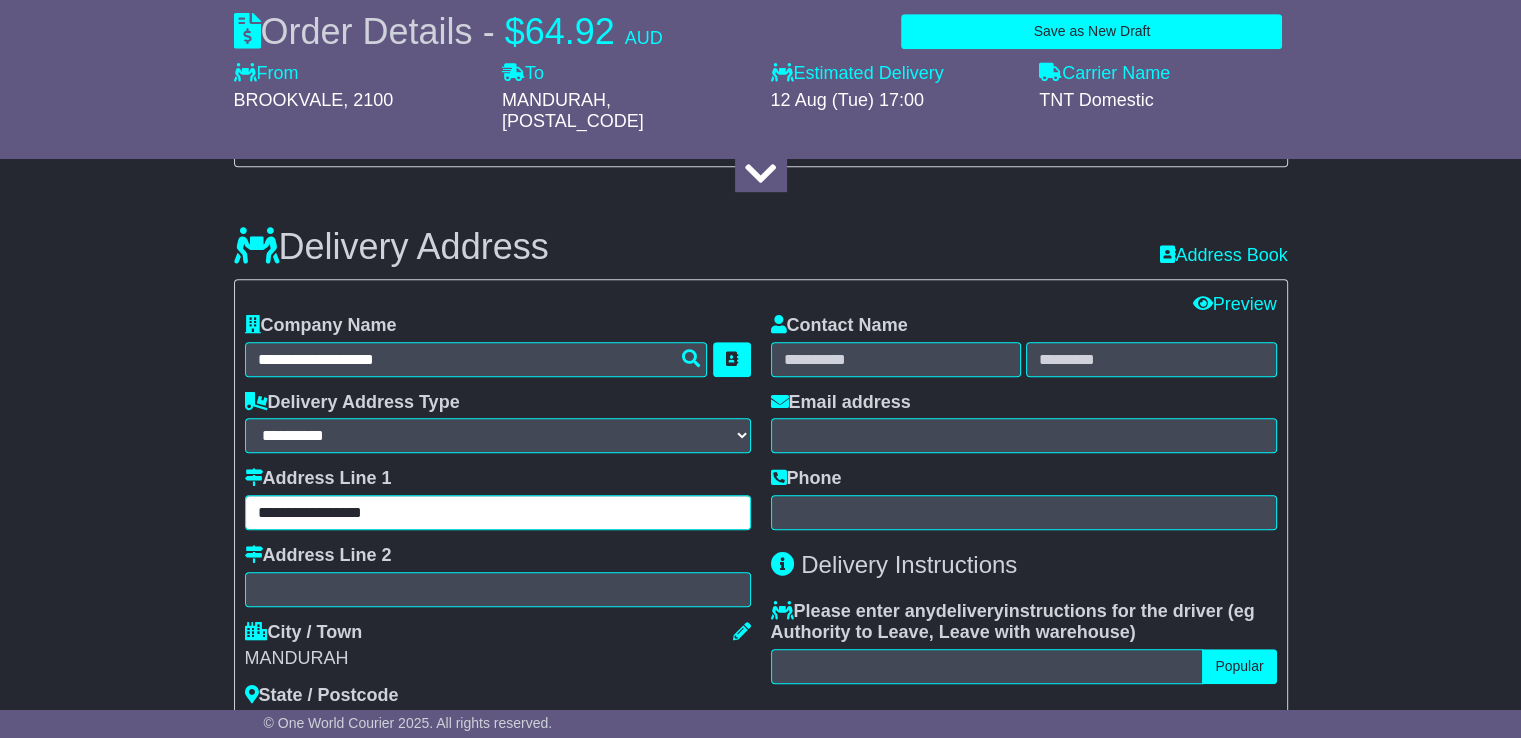 type on "**********" 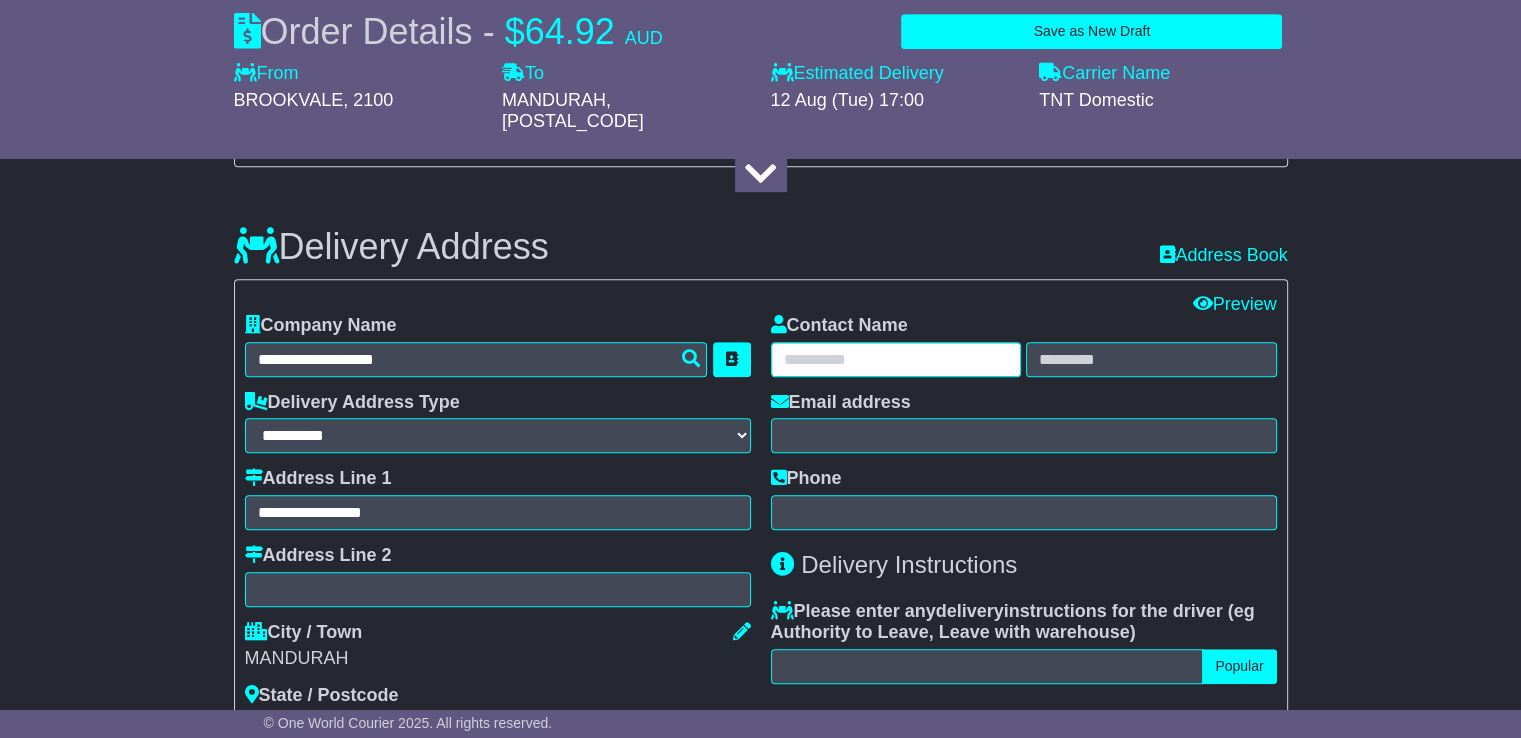 click at bounding box center (896, 359) 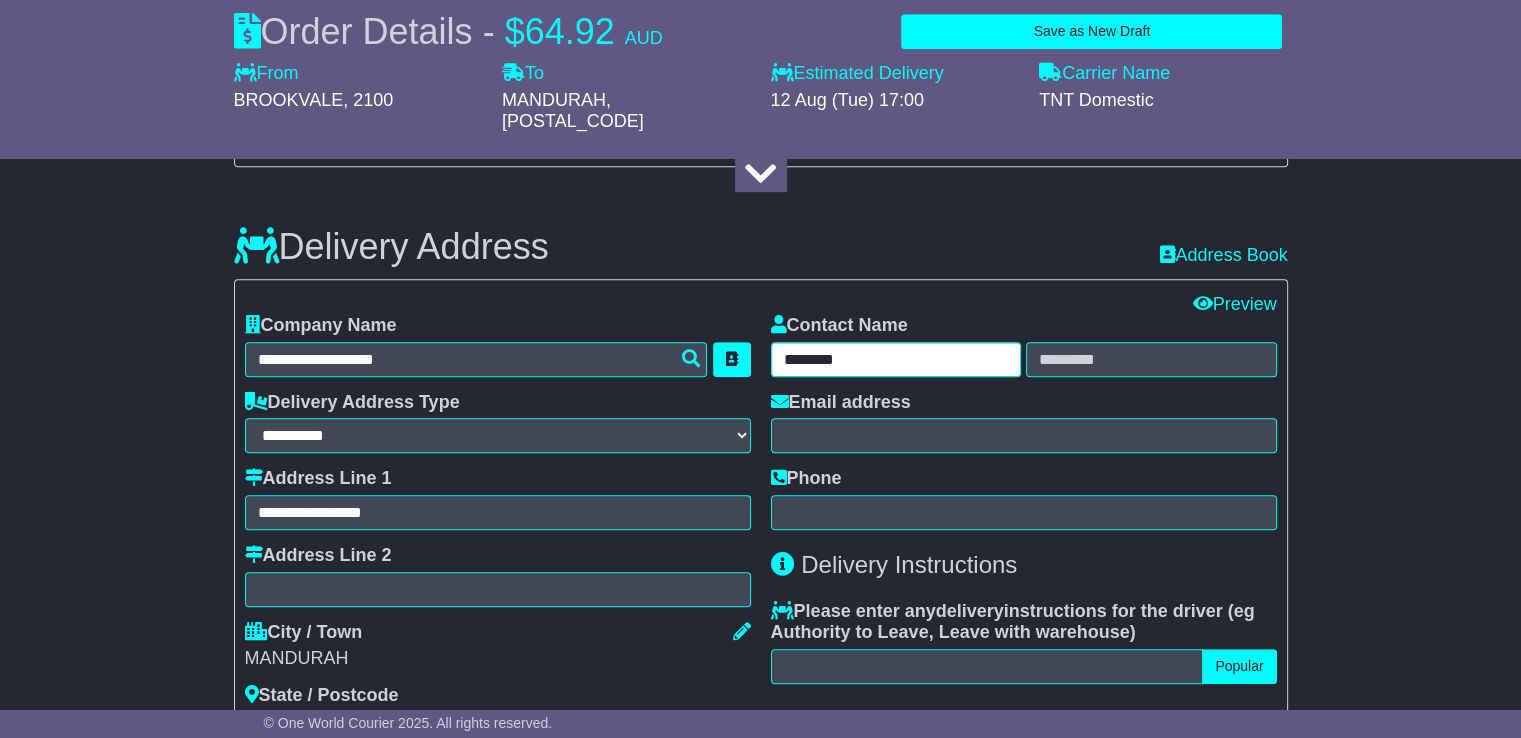 type on "*******" 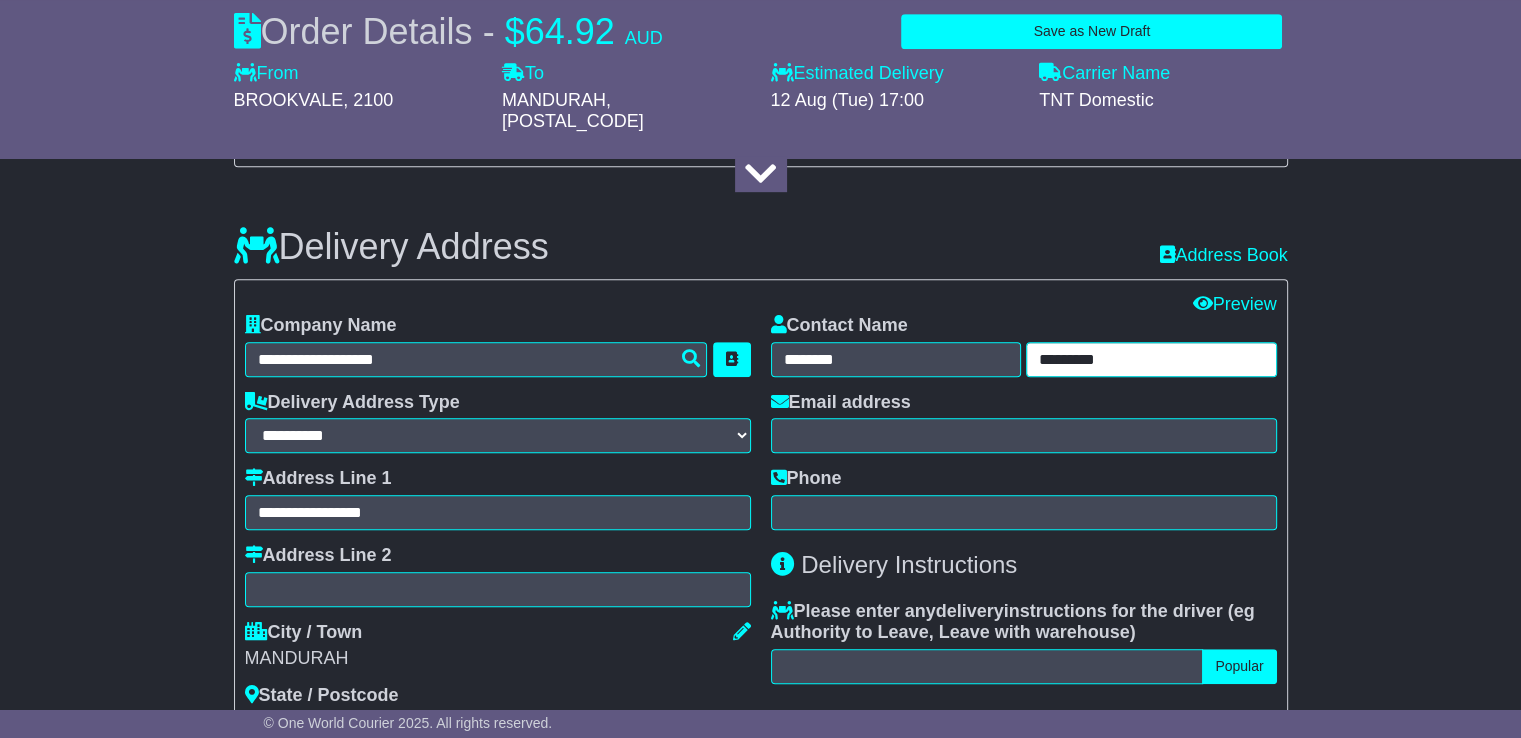 type on "********" 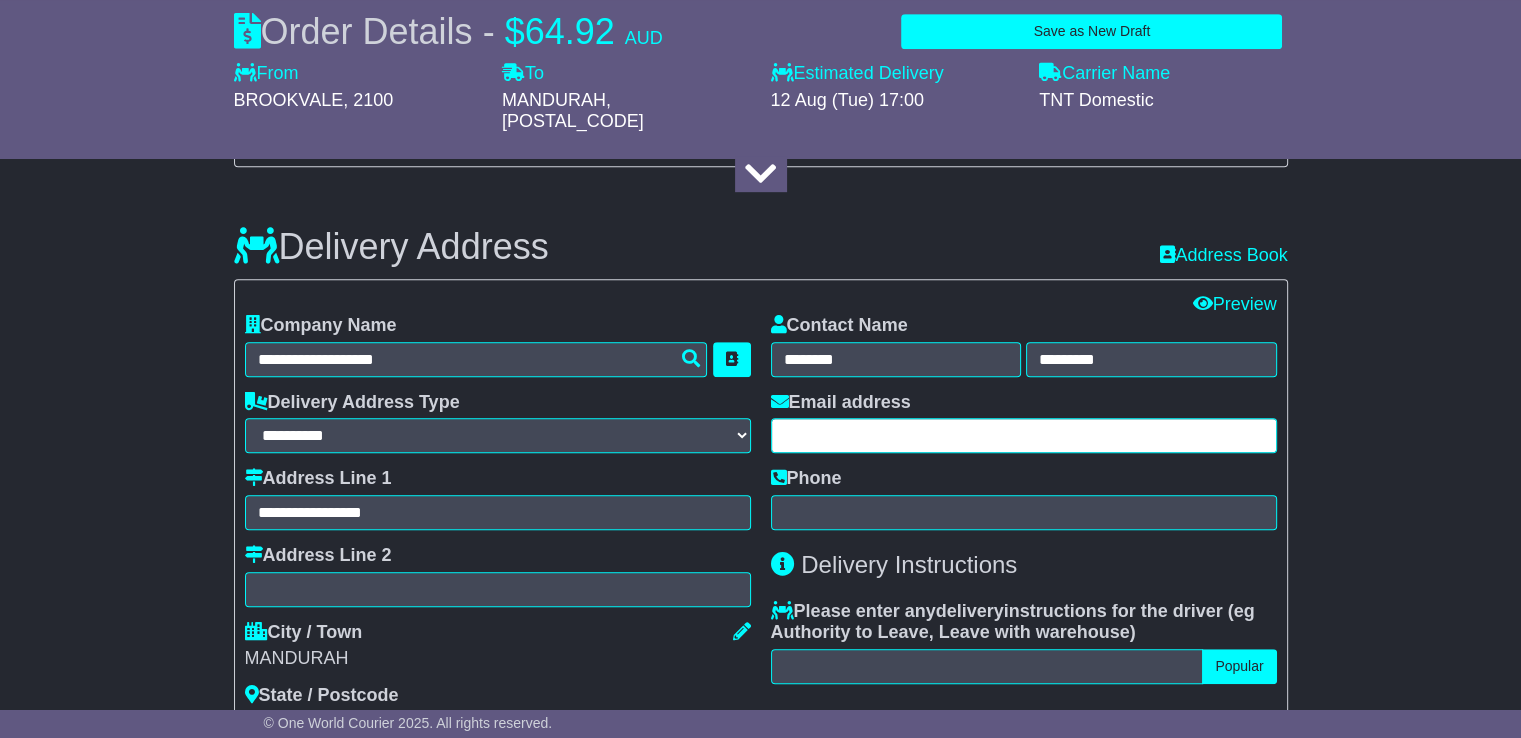 click at bounding box center (1024, 435) 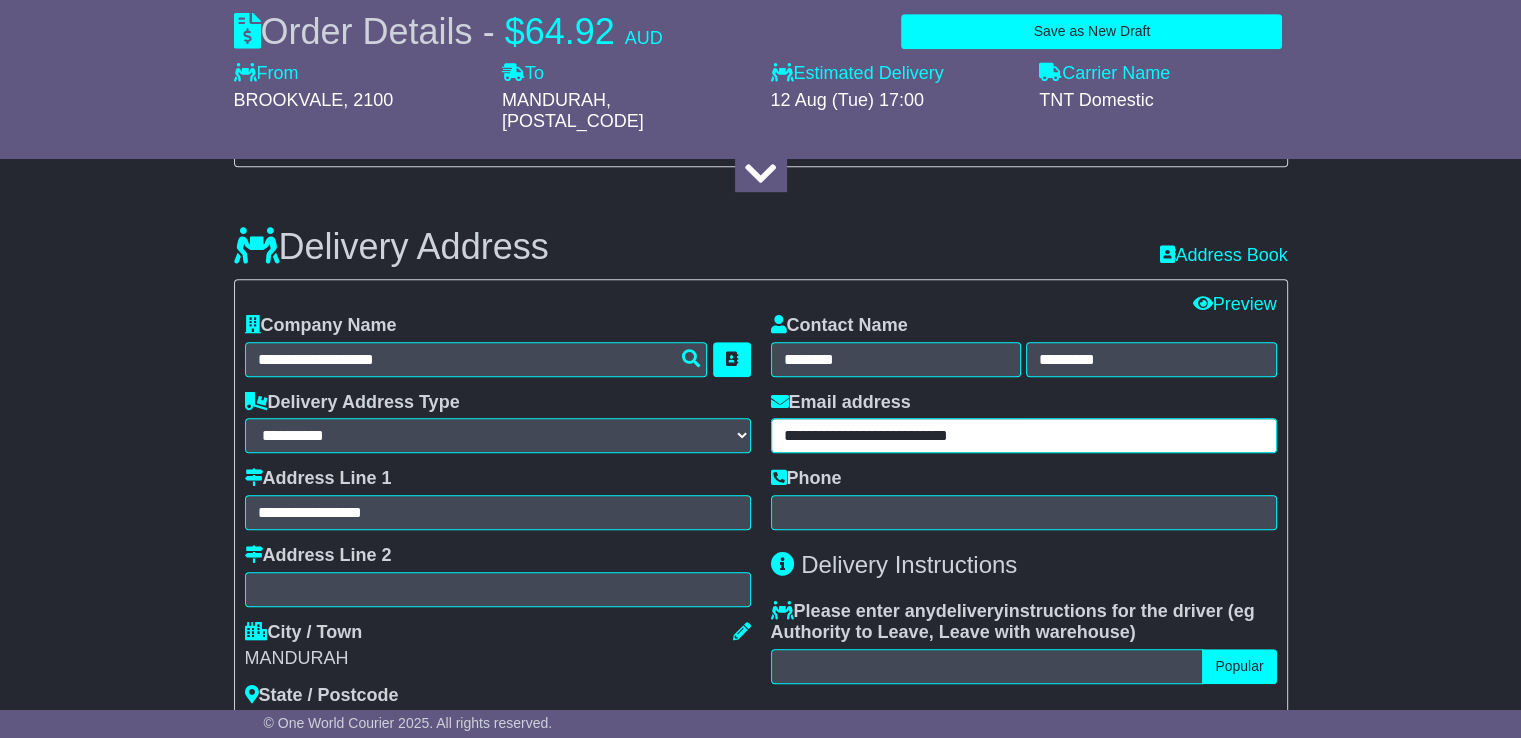 type on "**********" 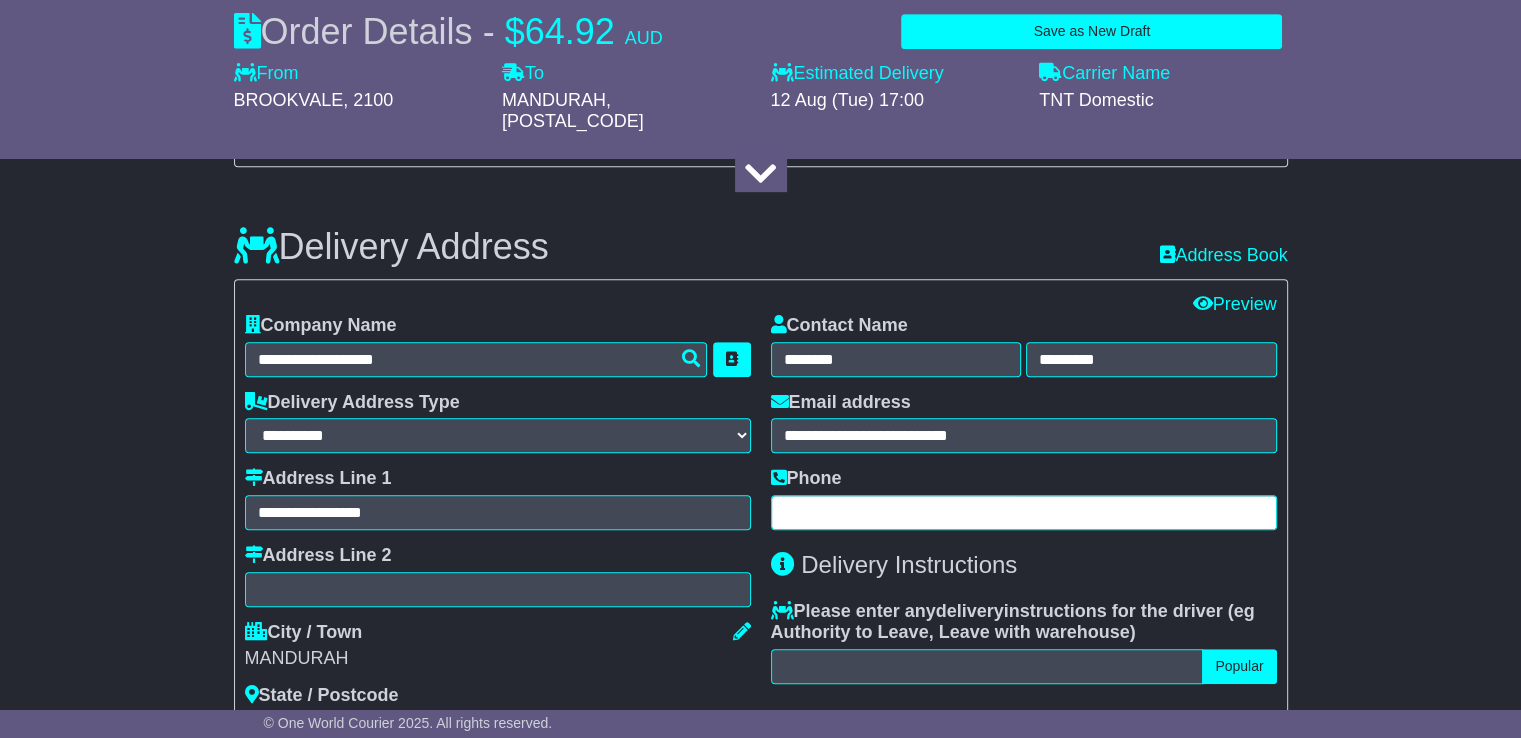 click at bounding box center (1024, 512) 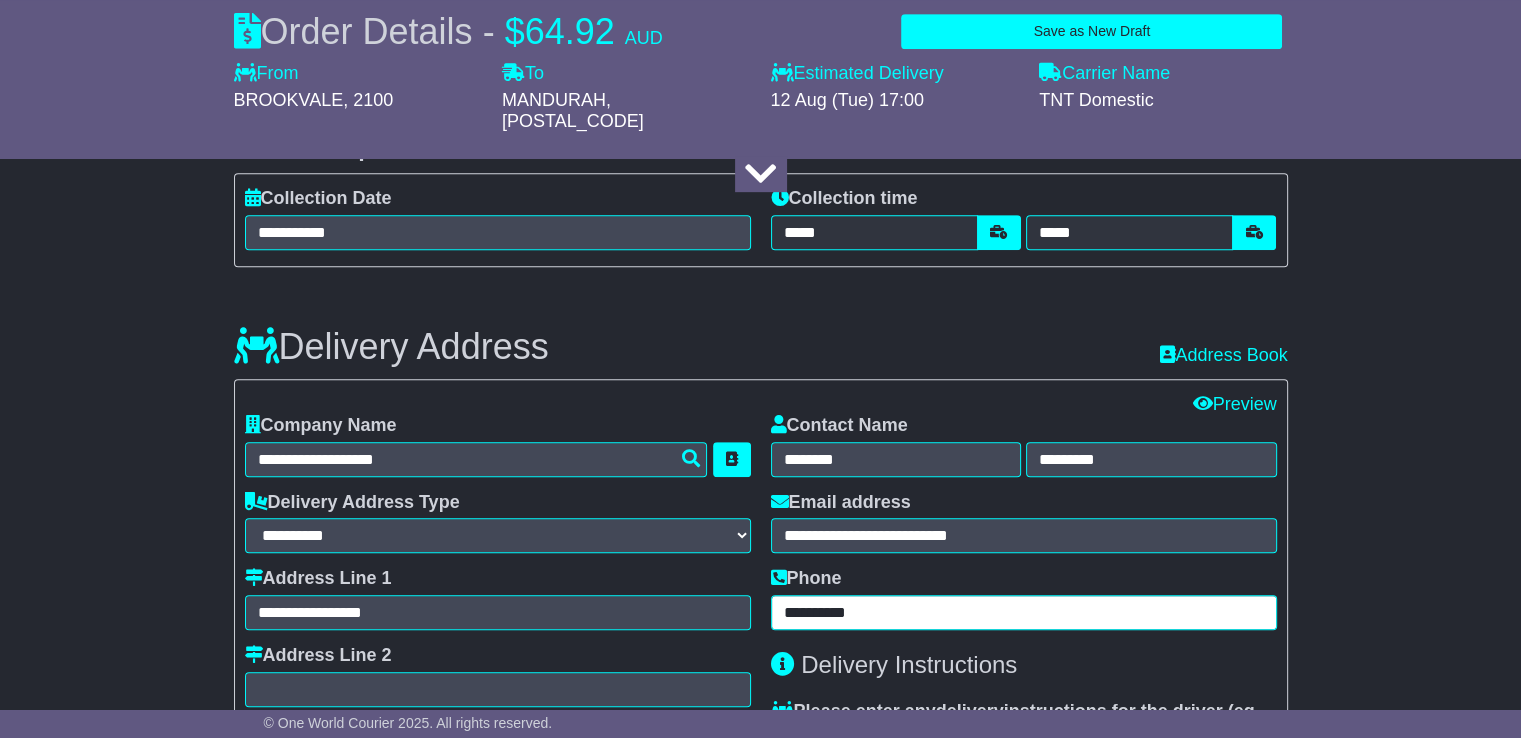 scroll, scrollTop: 1000, scrollLeft: 0, axis: vertical 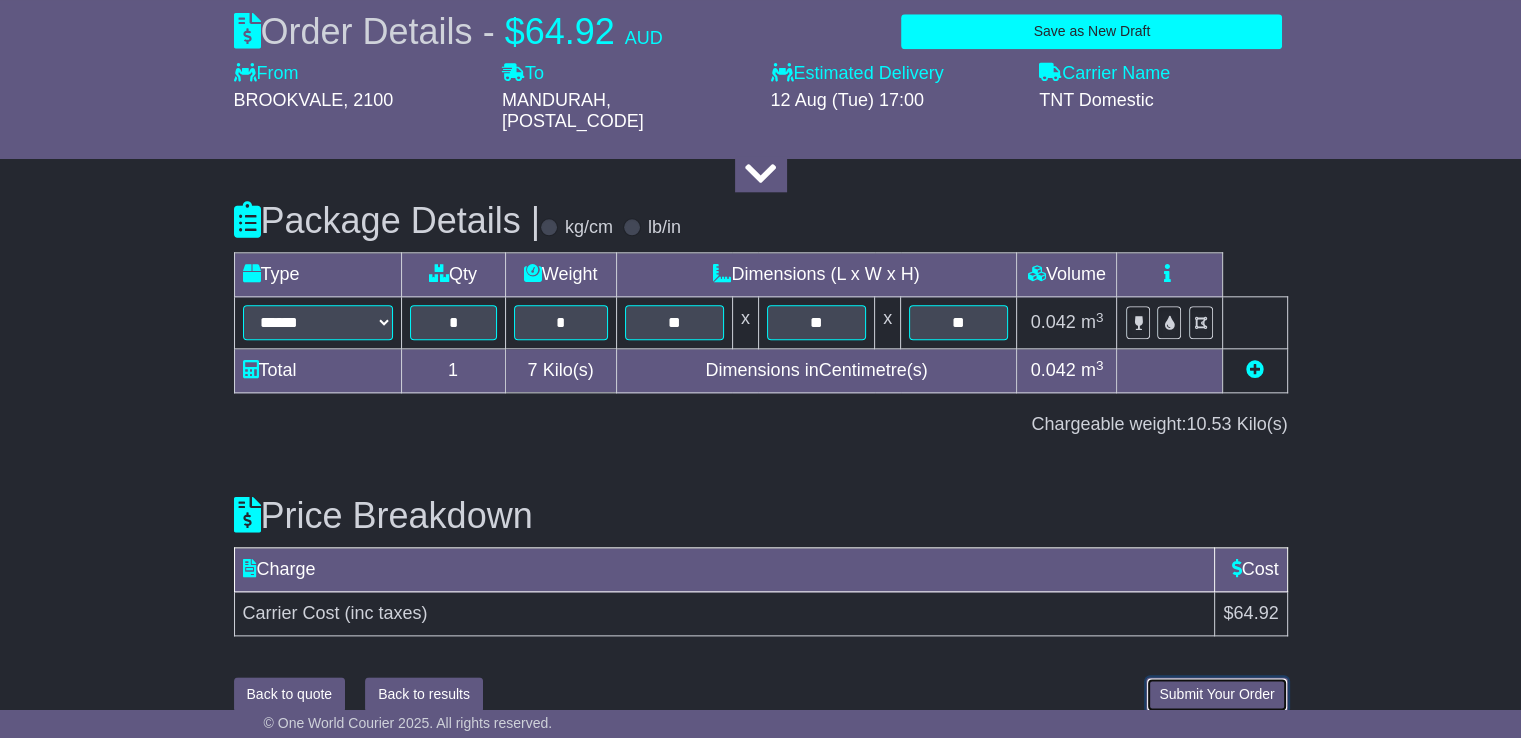click on "Submit Your Order" at bounding box center (1216, 694) 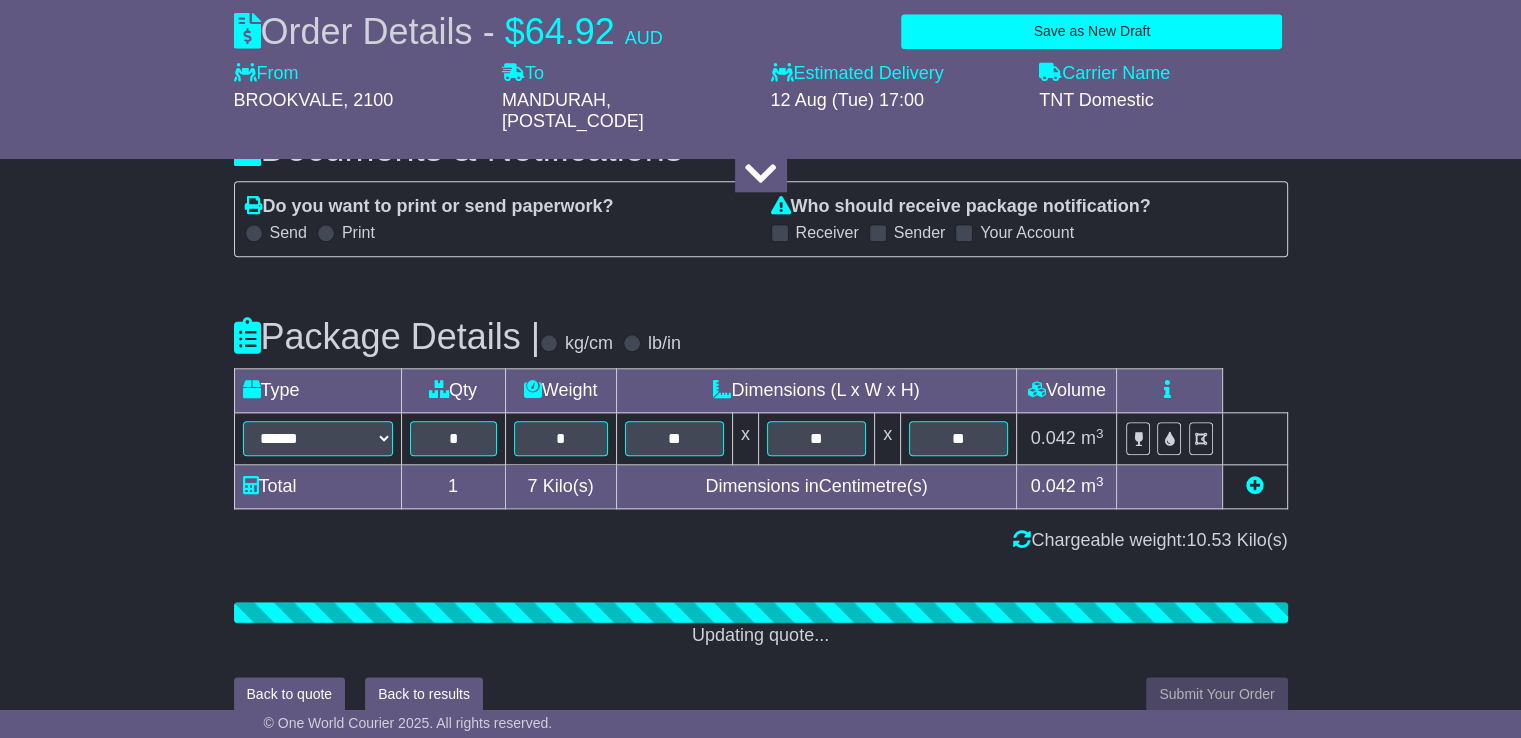 scroll, scrollTop: 2176, scrollLeft: 0, axis: vertical 